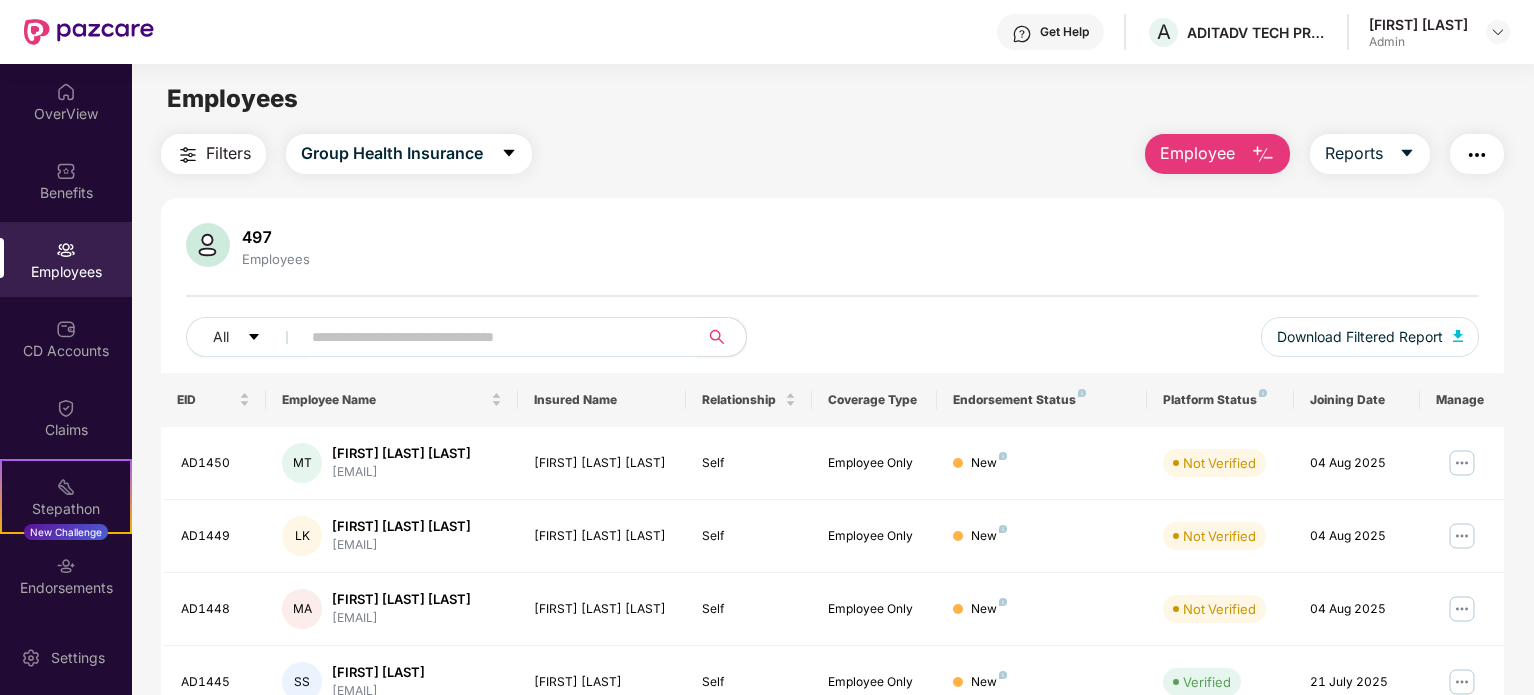 scroll, scrollTop: 0, scrollLeft: 0, axis: both 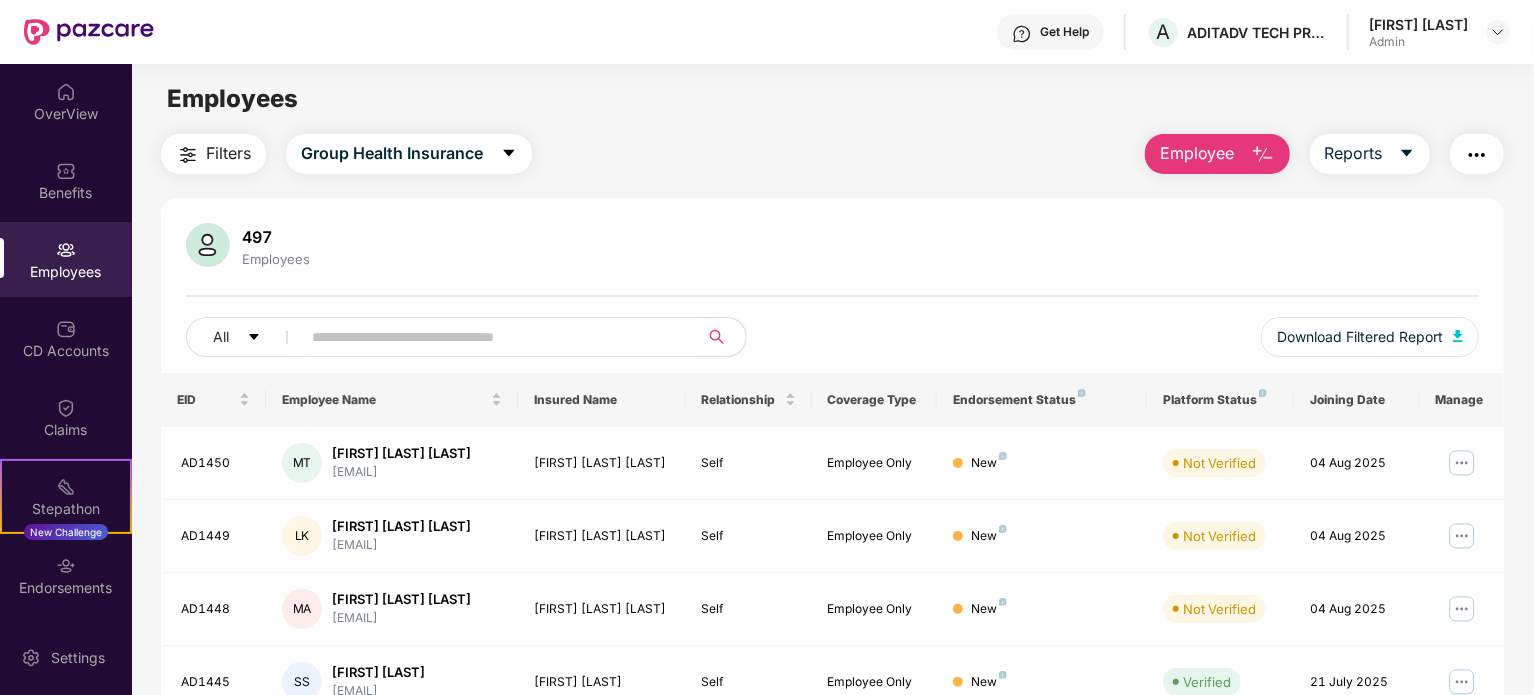 click on "Employee" at bounding box center [1197, 153] 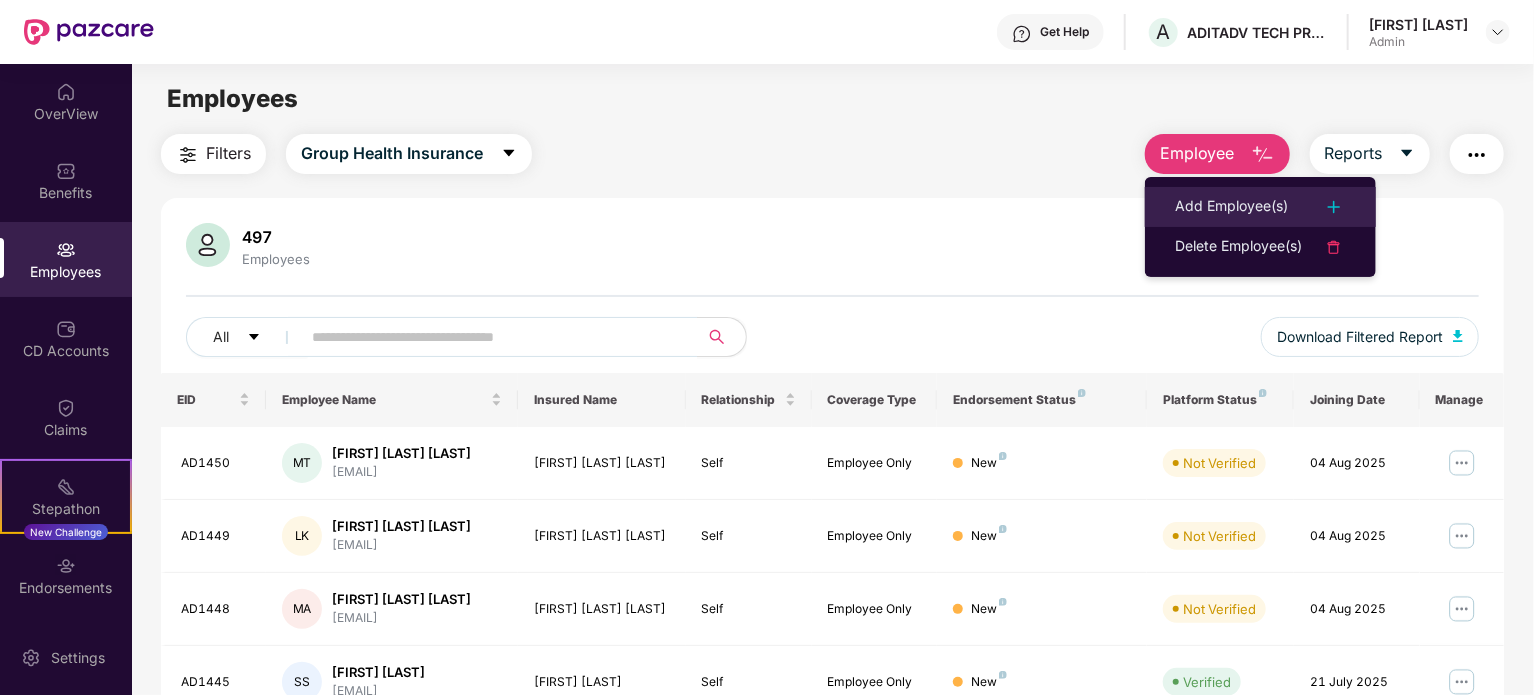click on "Add Employee(s)" at bounding box center [1231, 207] 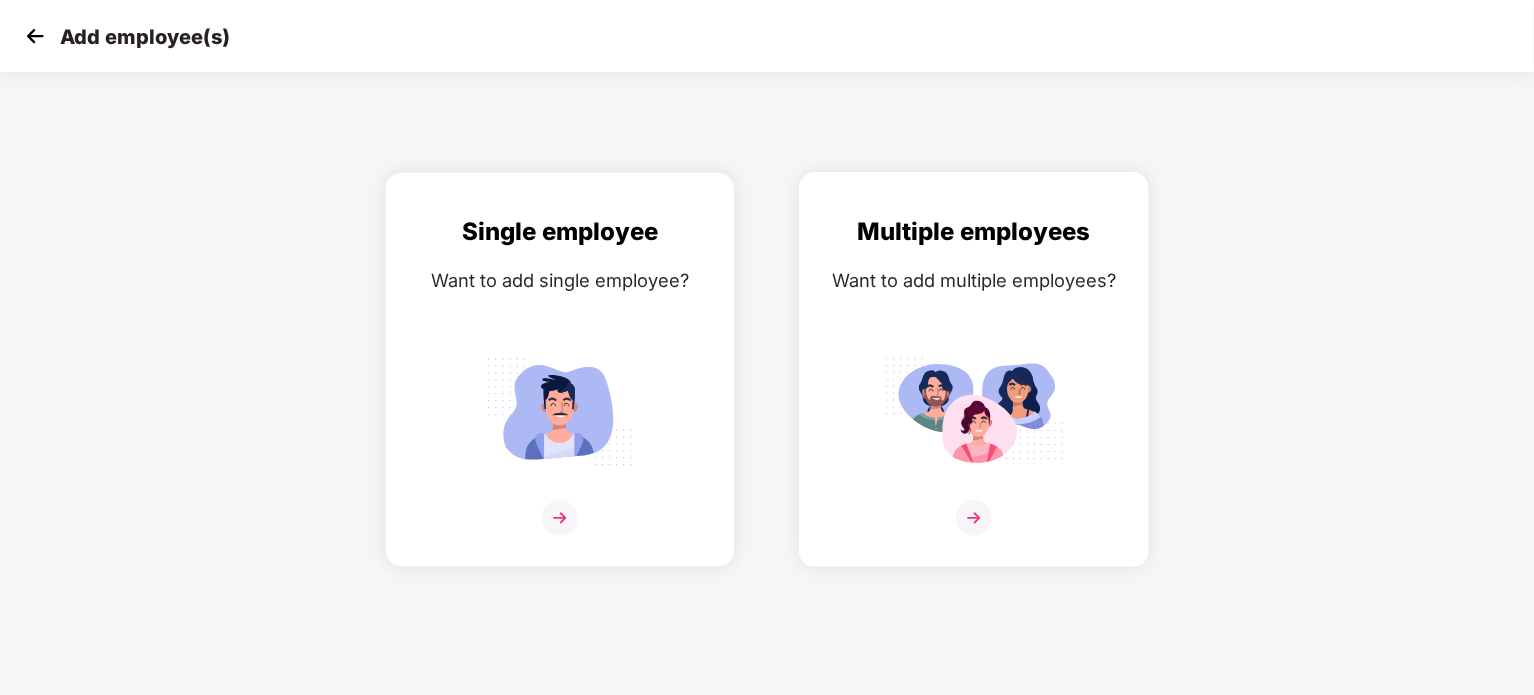 click at bounding box center (974, 411) 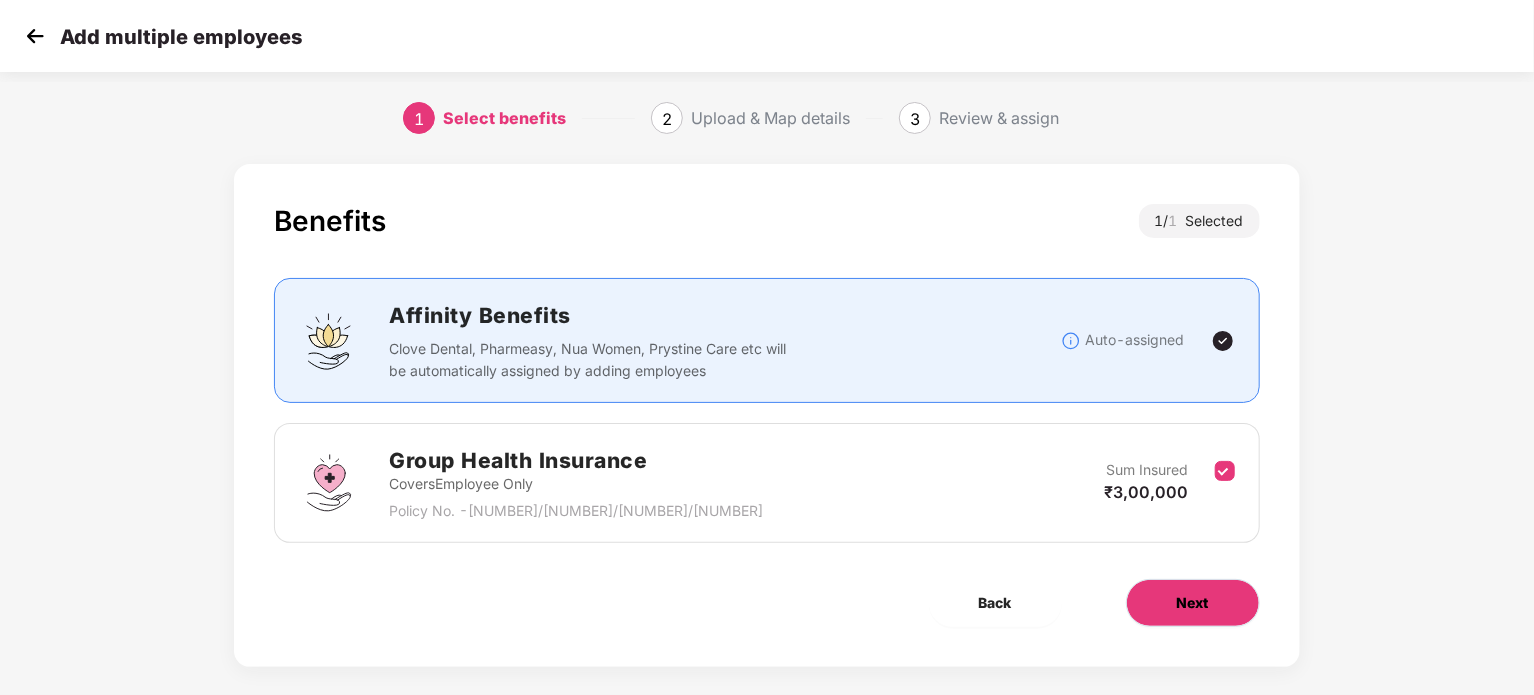 click on "Next" at bounding box center [1193, 603] 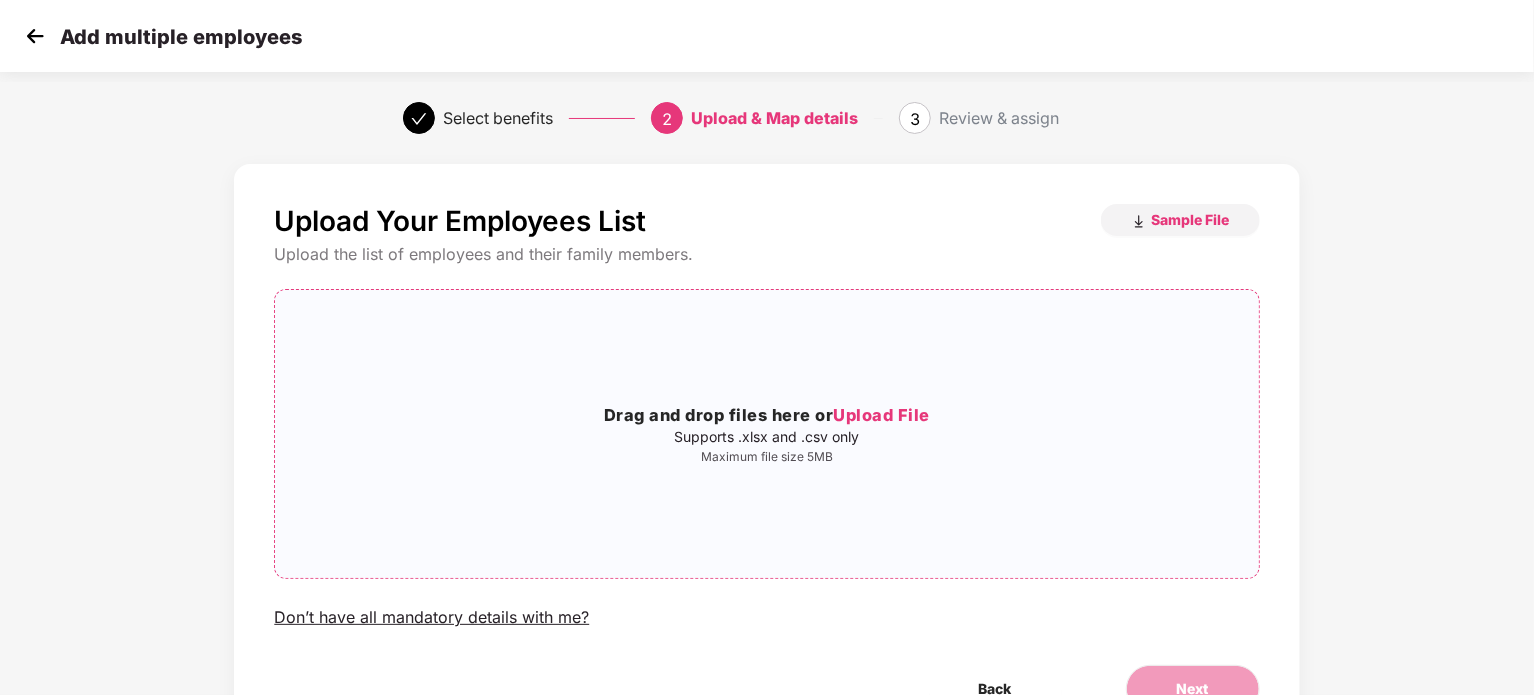 click on "Upload File" at bounding box center (881, 415) 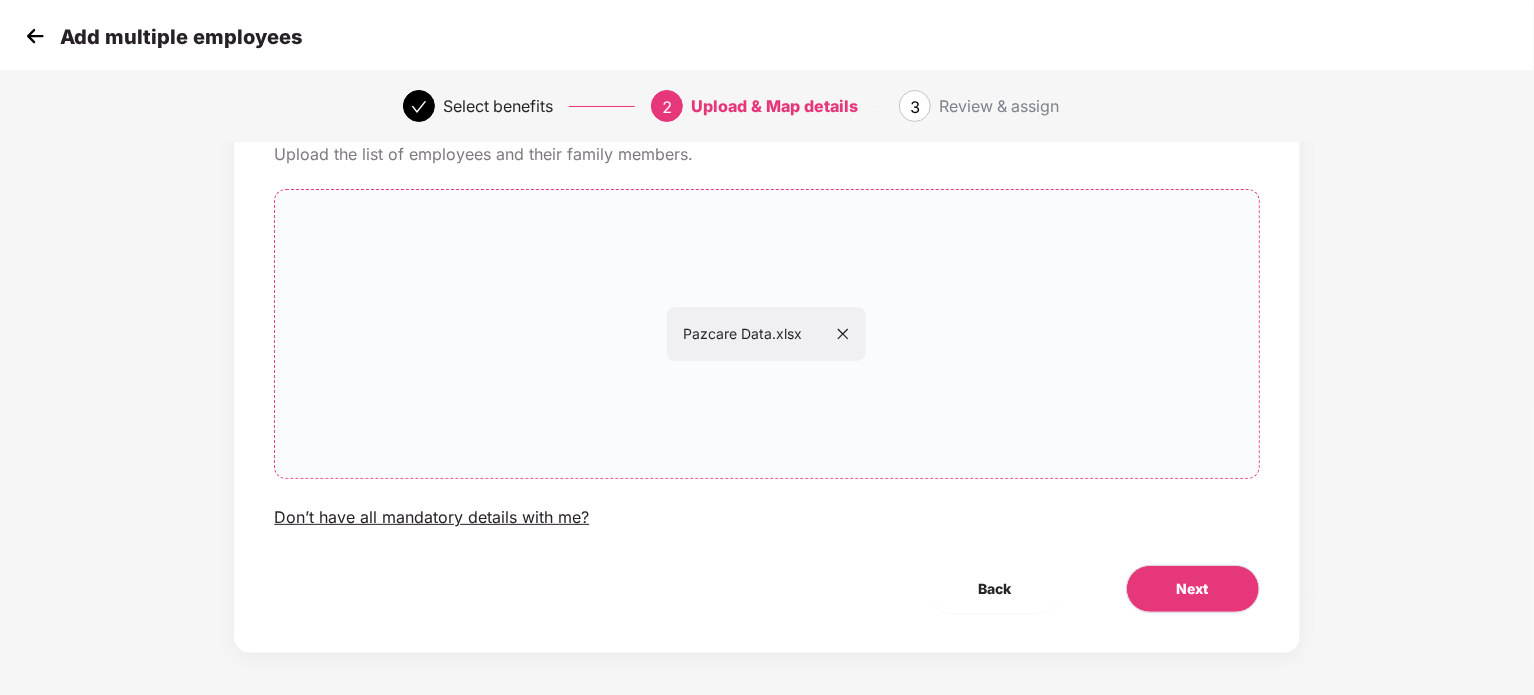 scroll, scrollTop: 108, scrollLeft: 0, axis: vertical 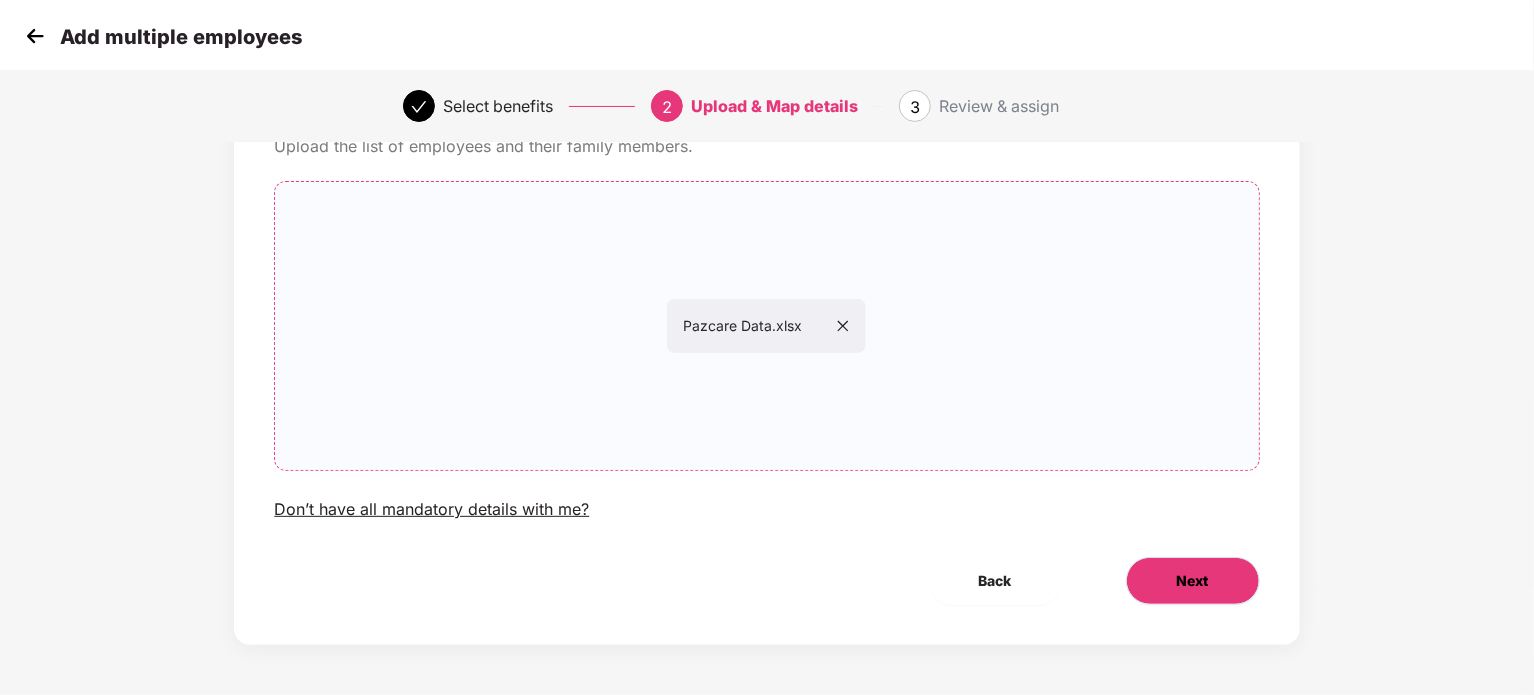 click on "Next" at bounding box center (1193, 581) 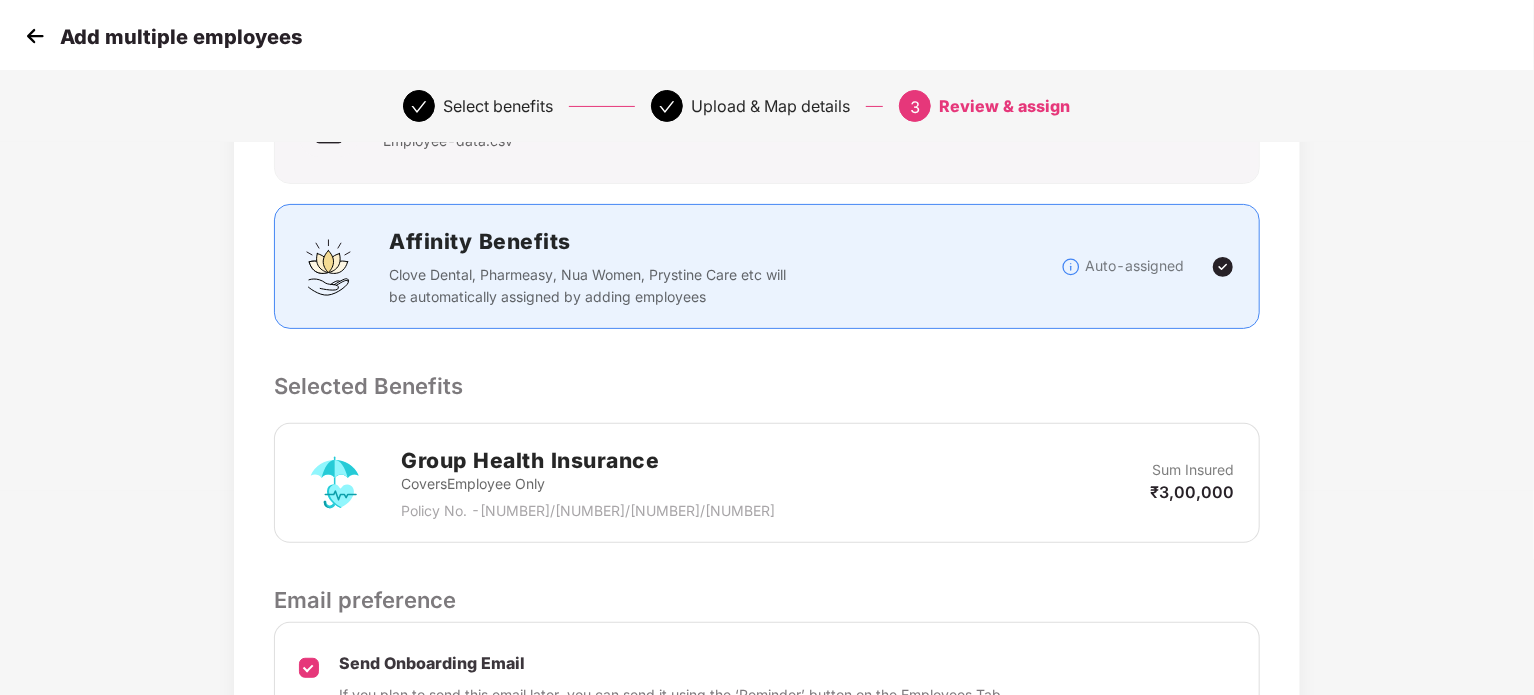 scroll, scrollTop: 418, scrollLeft: 0, axis: vertical 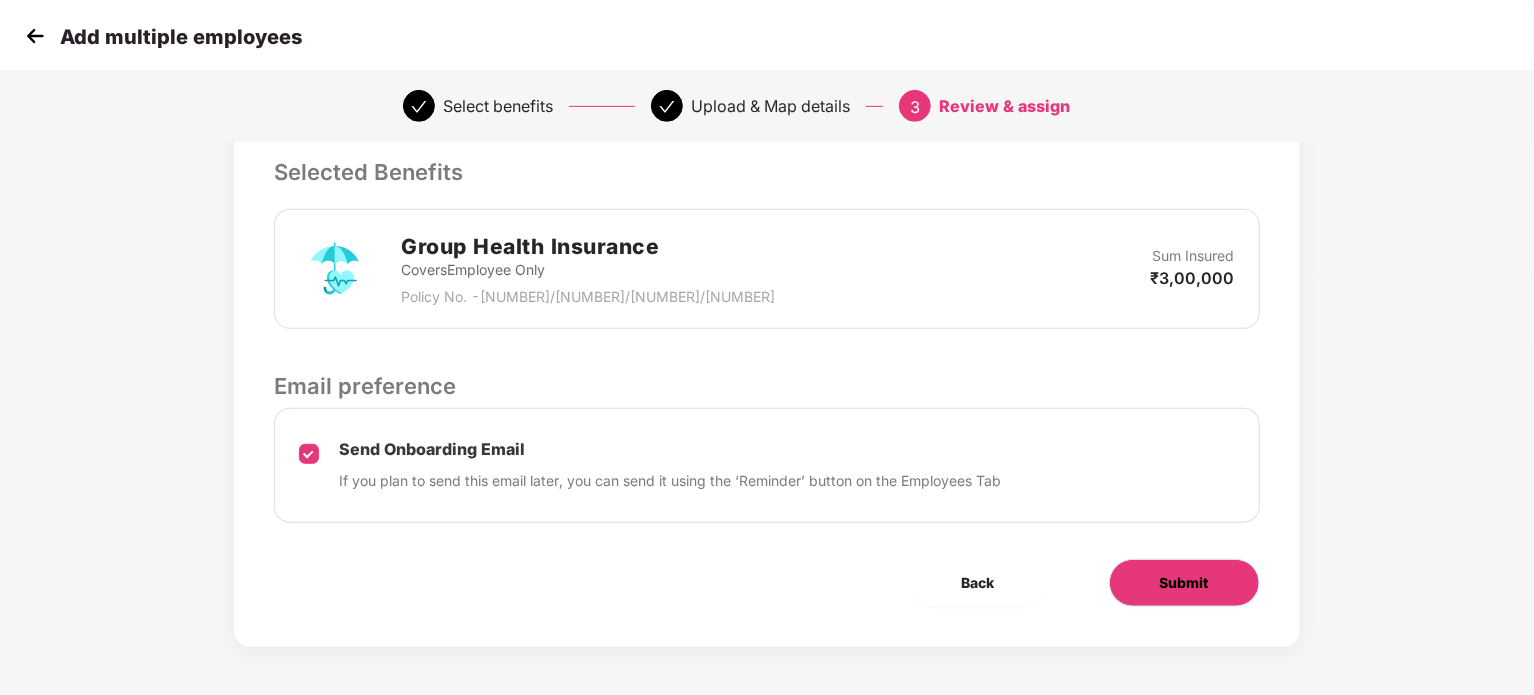 click on "Submit" at bounding box center [1184, 583] 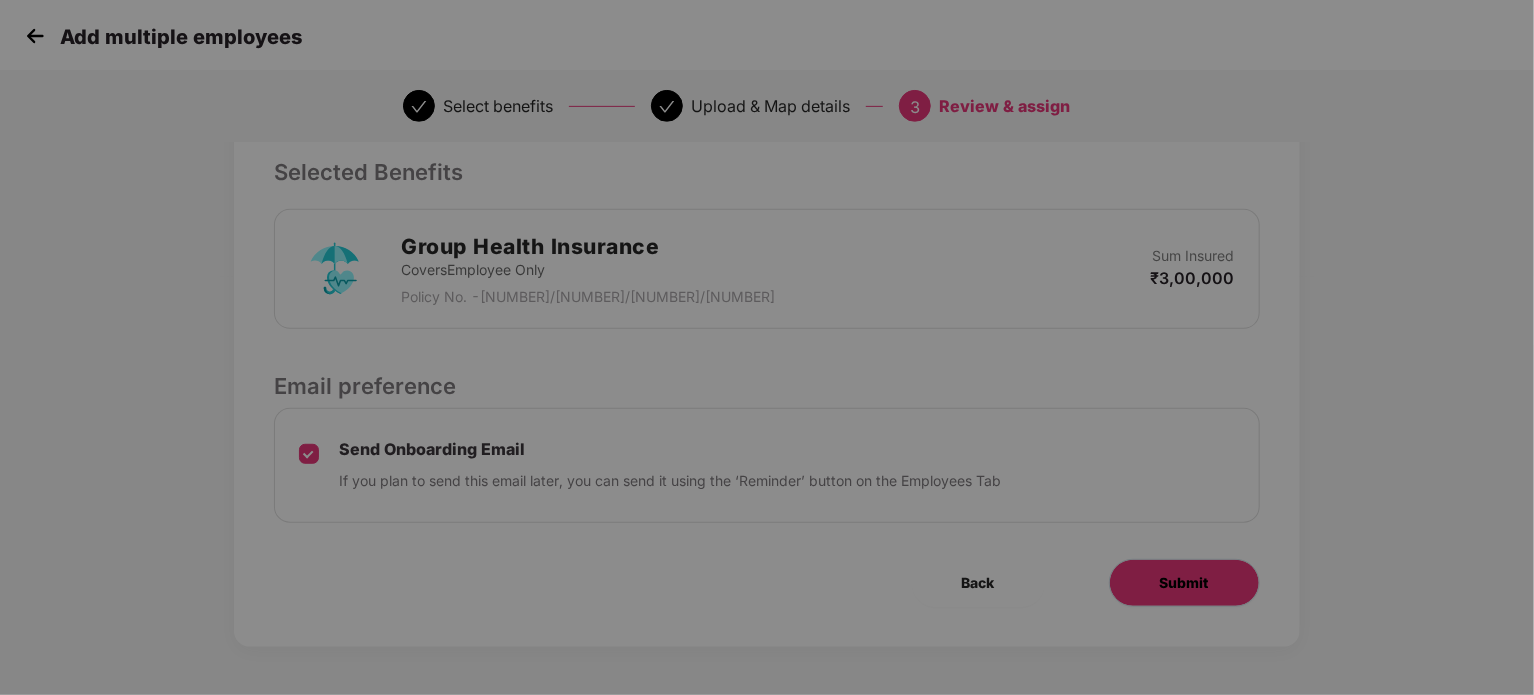 scroll, scrollTop: 0, scrollLeft: 0, axis: both 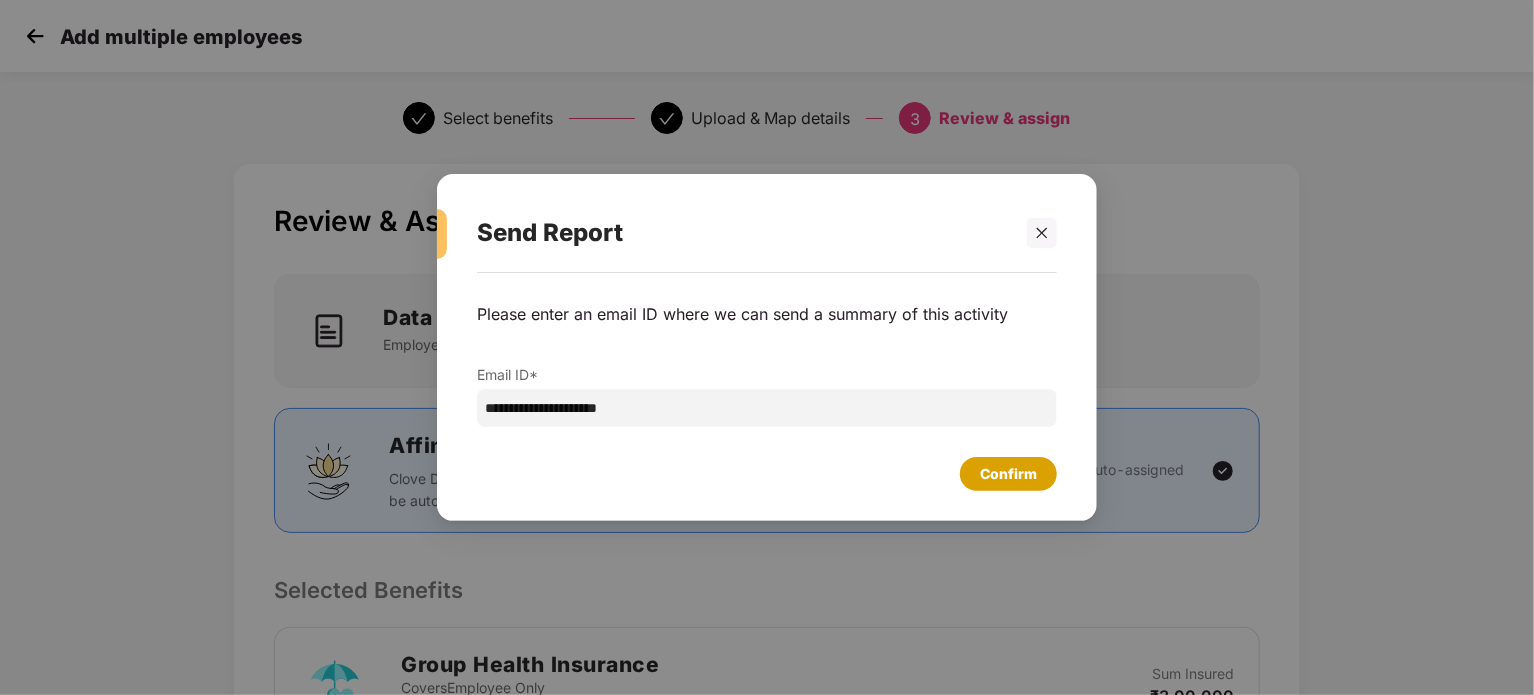 click on "Confirm" at bounding box center (1008, 474) 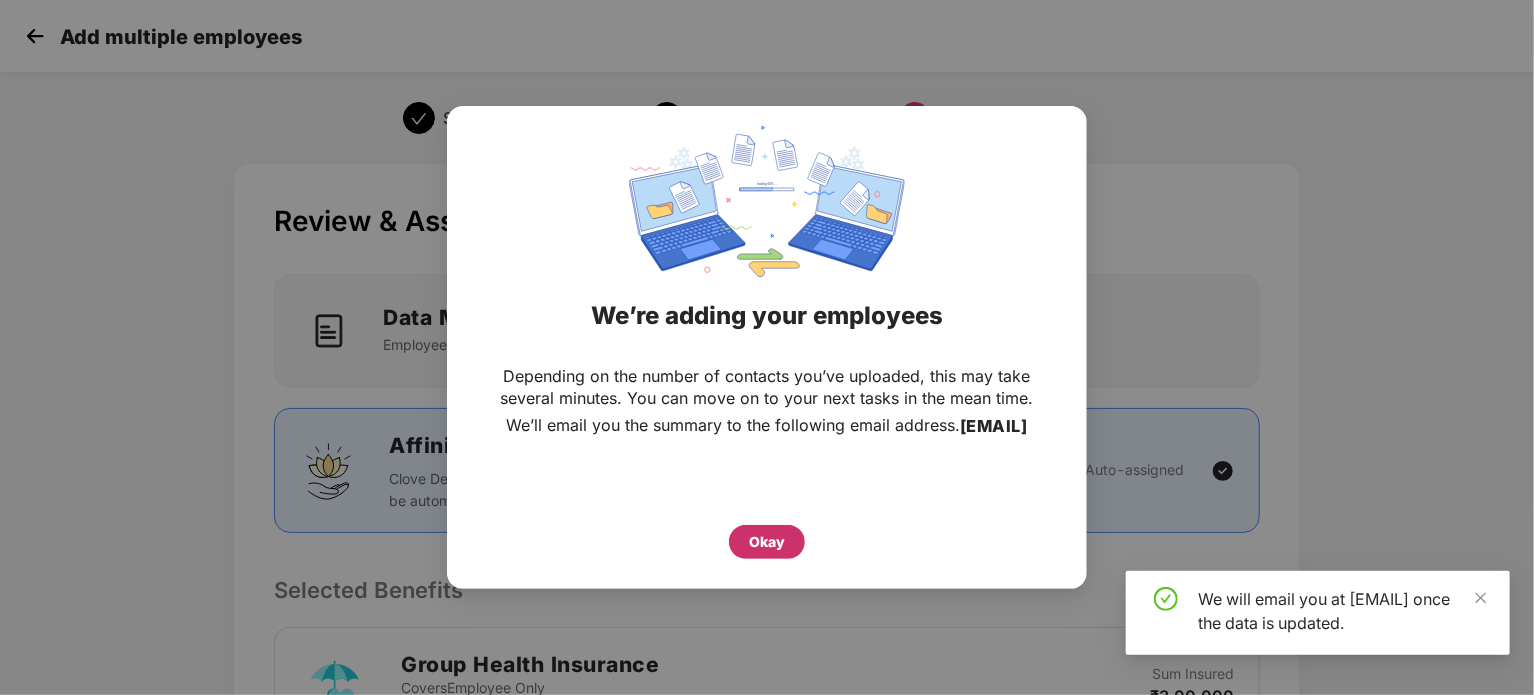 click on "Okay" at bounding box center (767, 542) 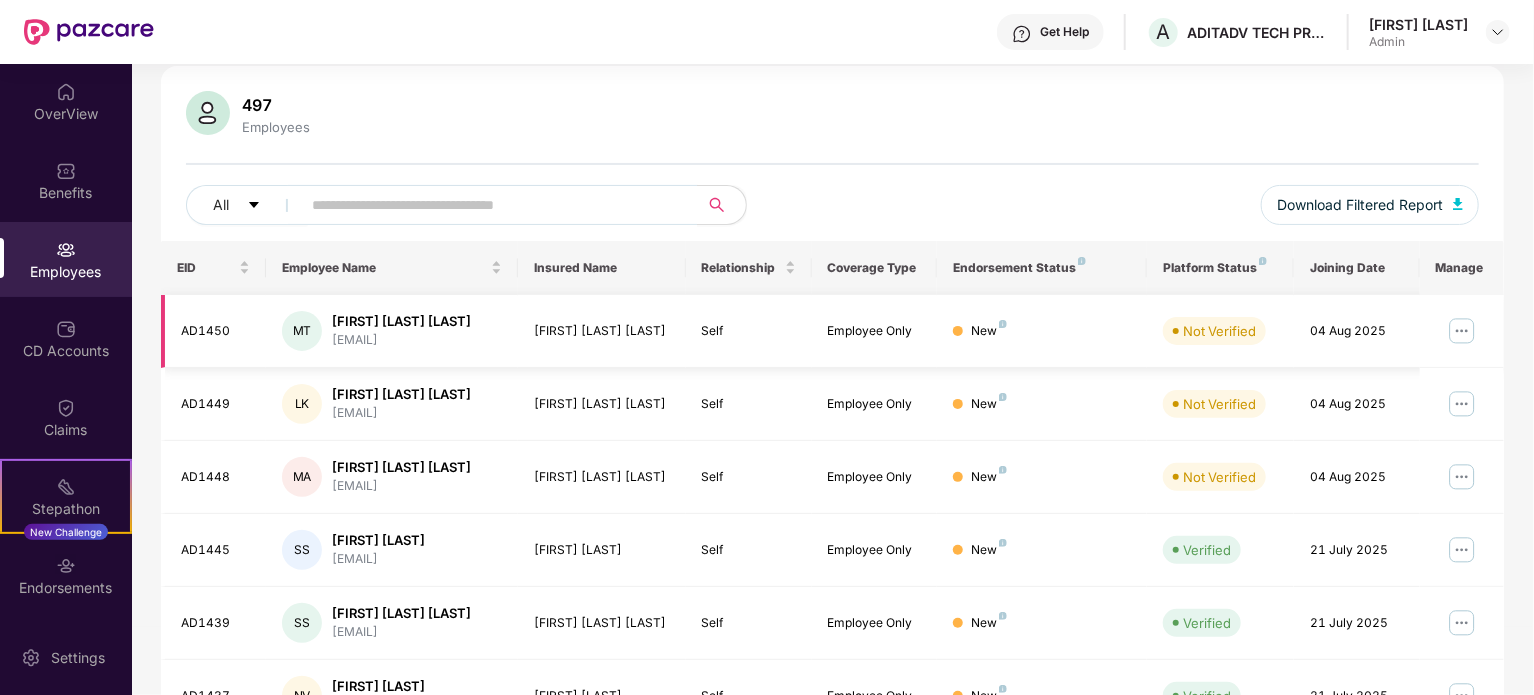 scroll, scrollTop: 0, scrollLeft: 0, axis: both 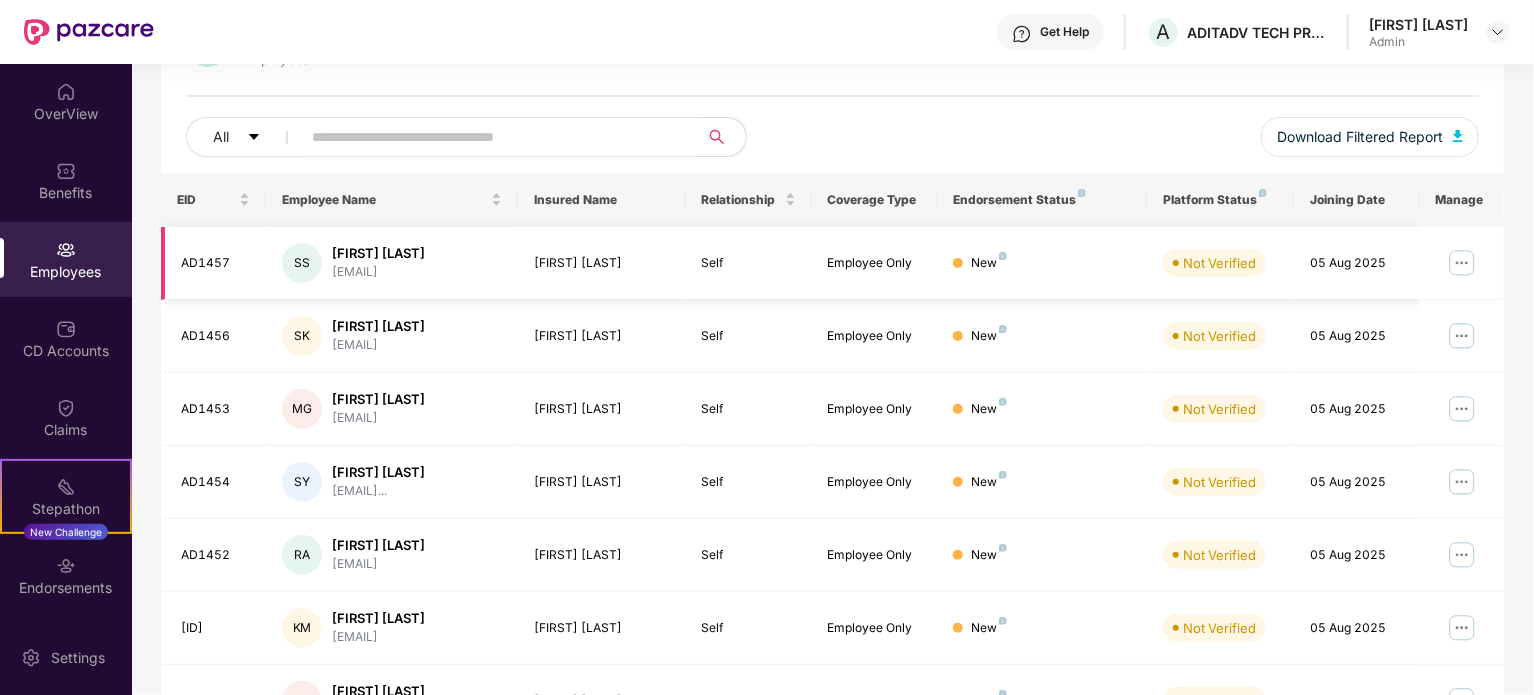 click at bounding box center (1462, 263) 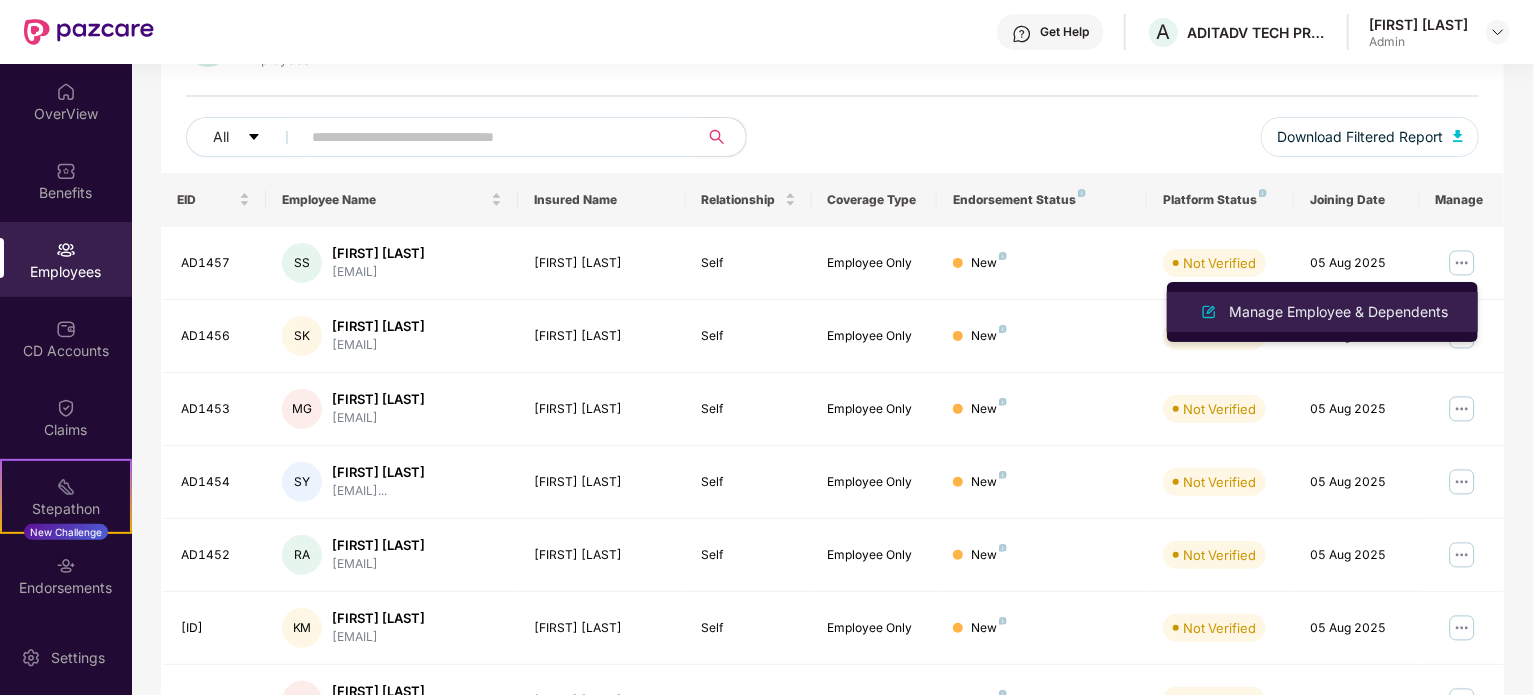 click on "Manage Employee & Dependents" at bounding box center (1338, 312) 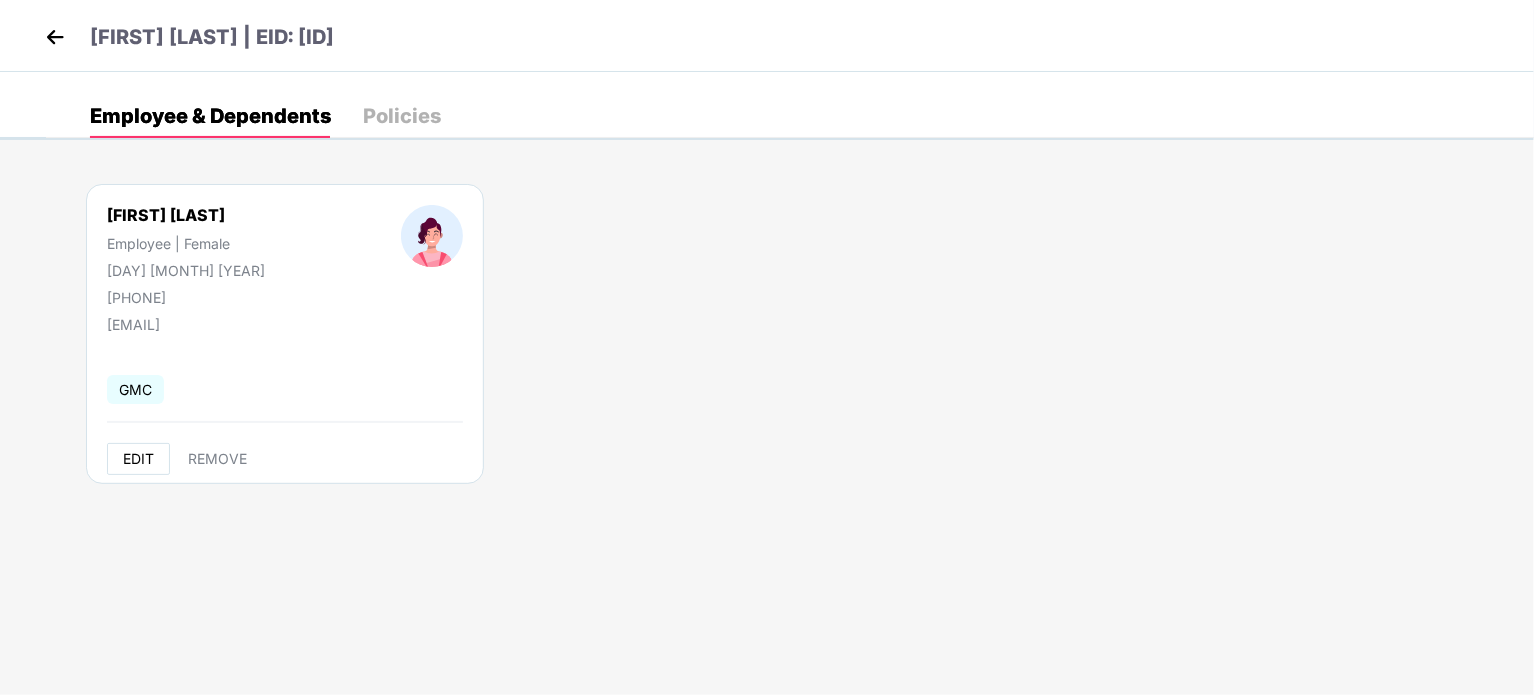 click on "EDIT" at bounding box center [138, 459] 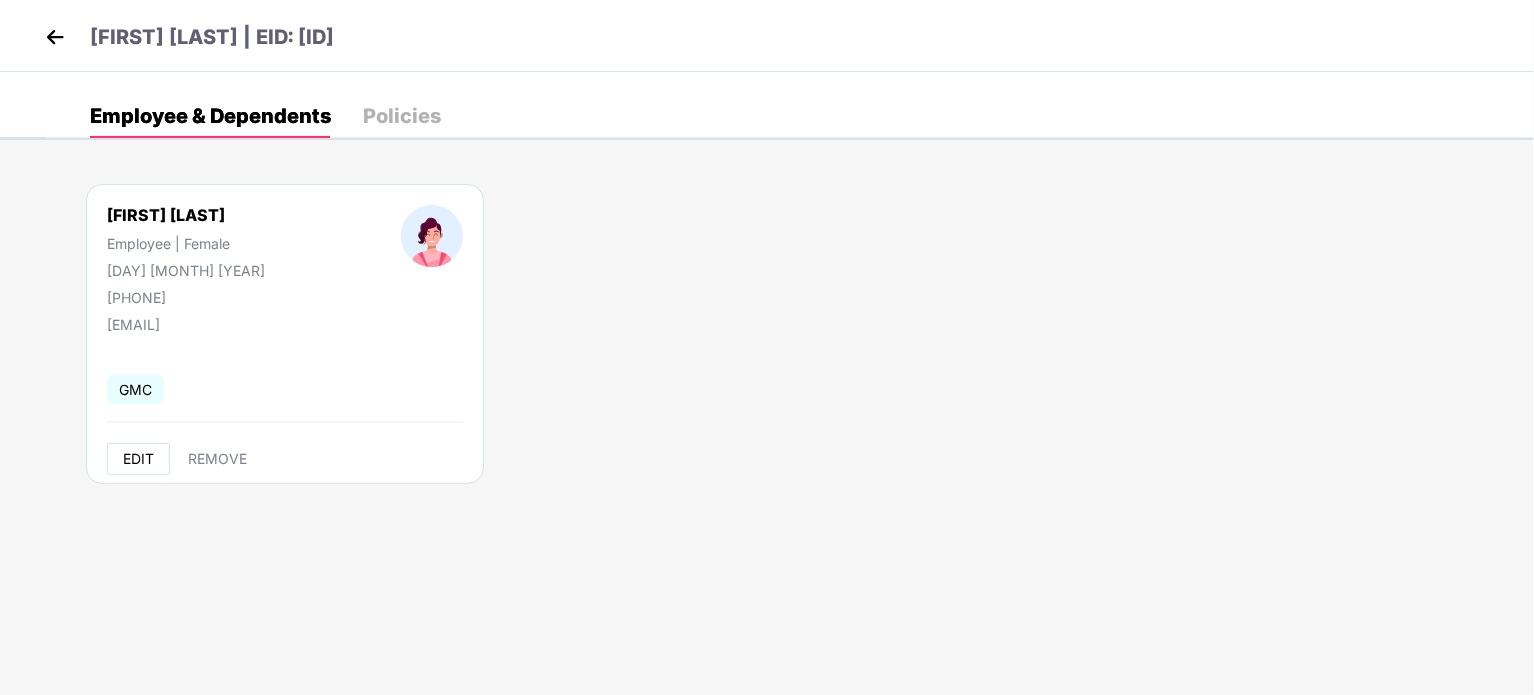 select on "******" 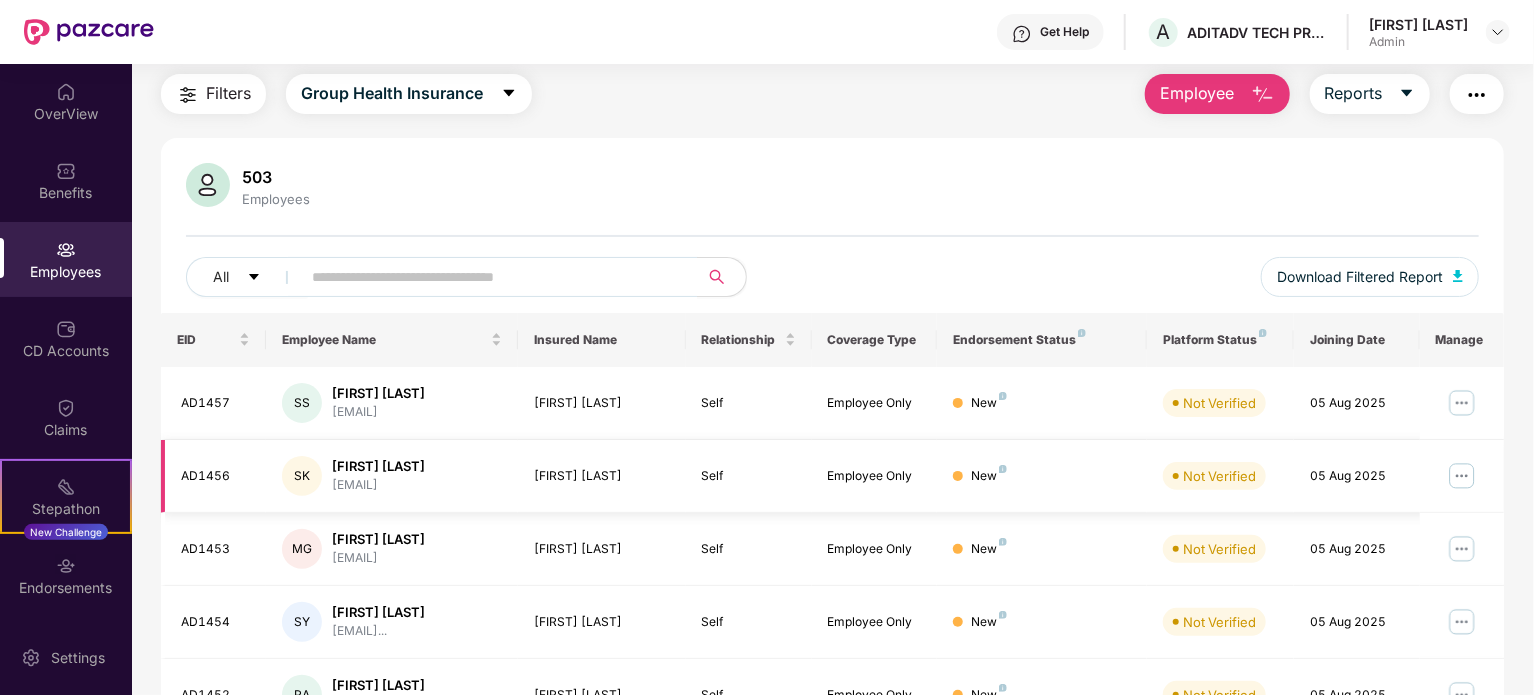scroll, scrollTop: 100, scrollLeft: 0, axis: vertical 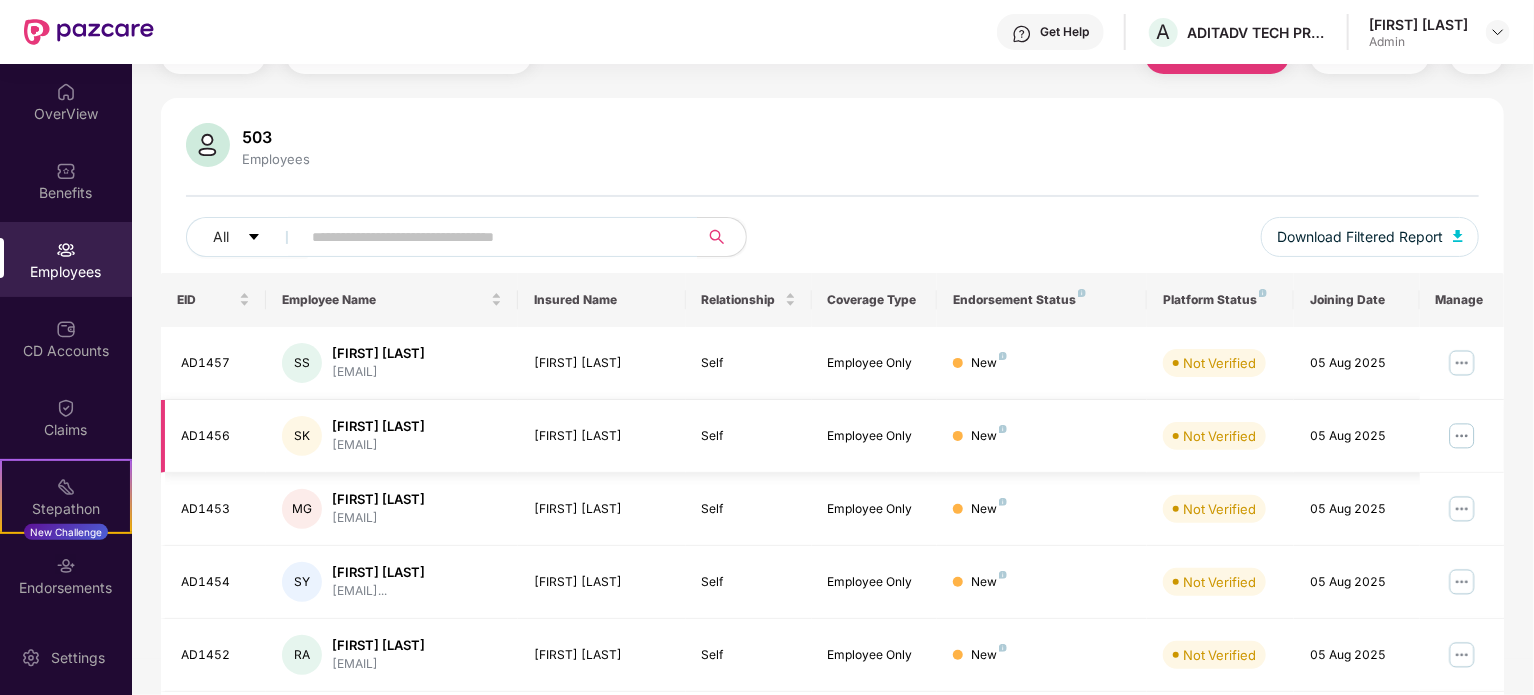 click at bounding box center [1462, 436] 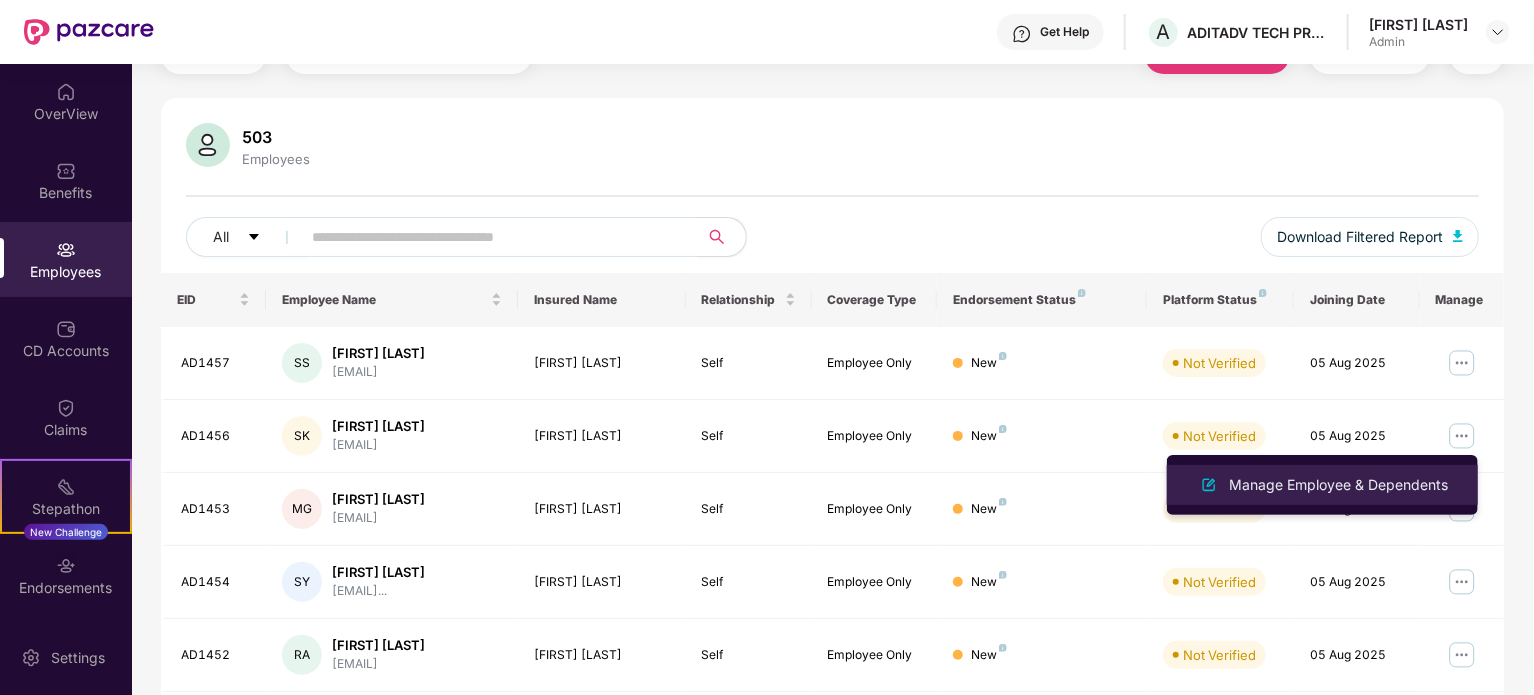 click on "Manage Employee & Dependents" at bounding box center [1338, 485] 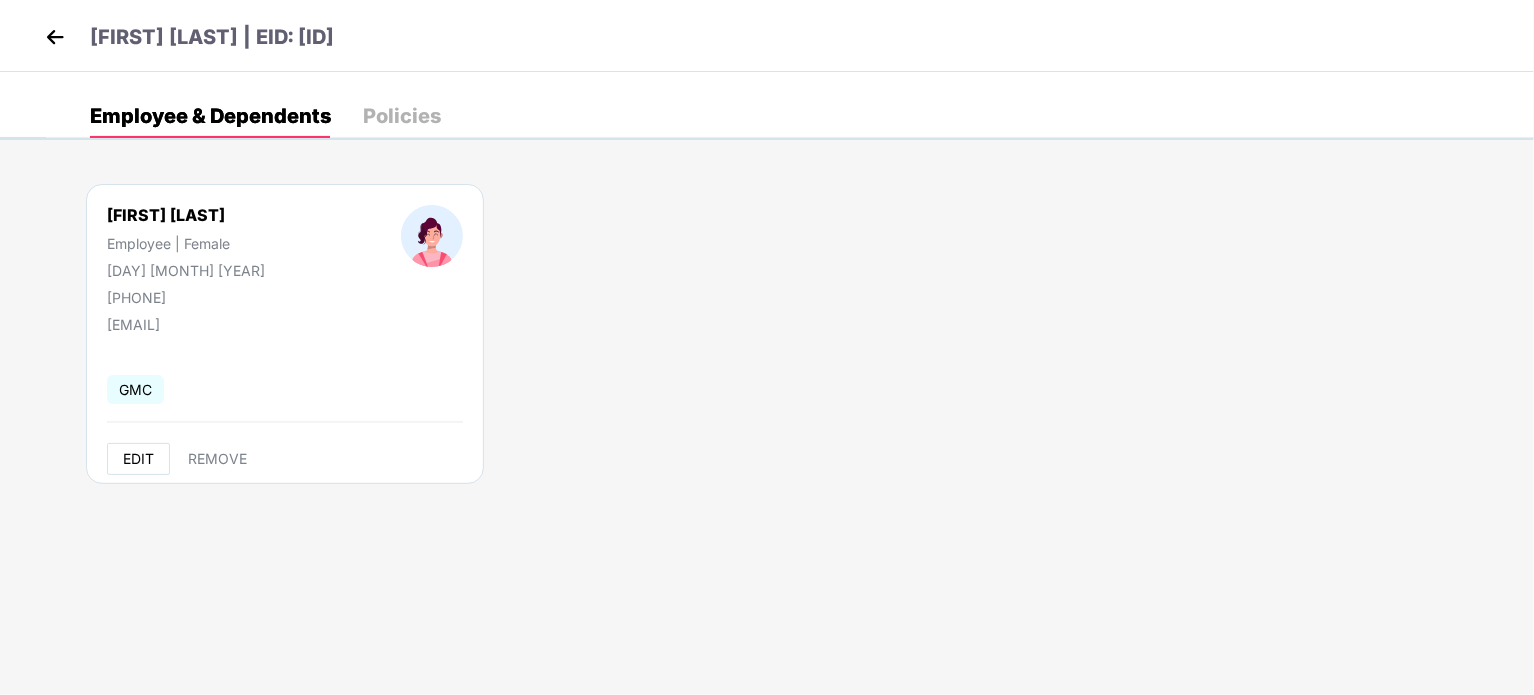click on "EDIT" at bounding box center (138, 459) 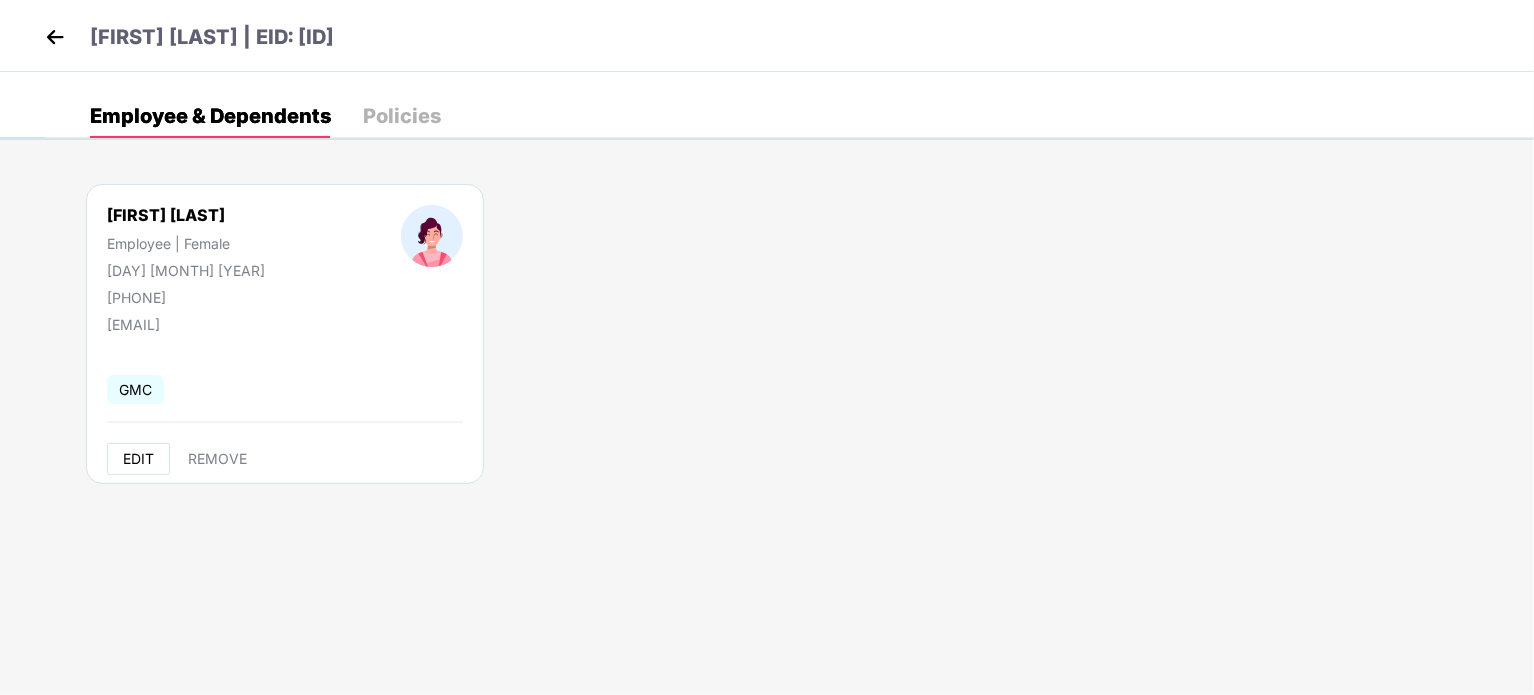 select on "******" 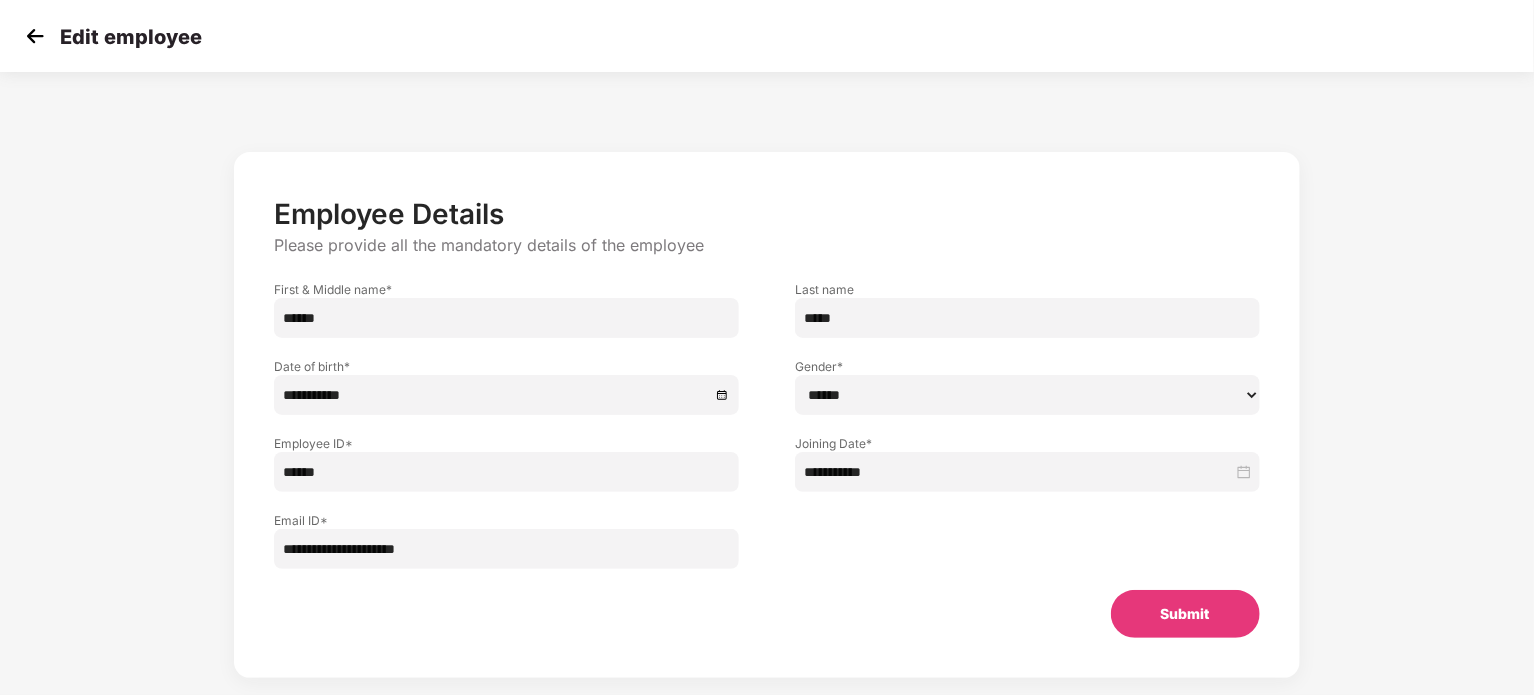 click on "******" at bounding box center [506, 318] 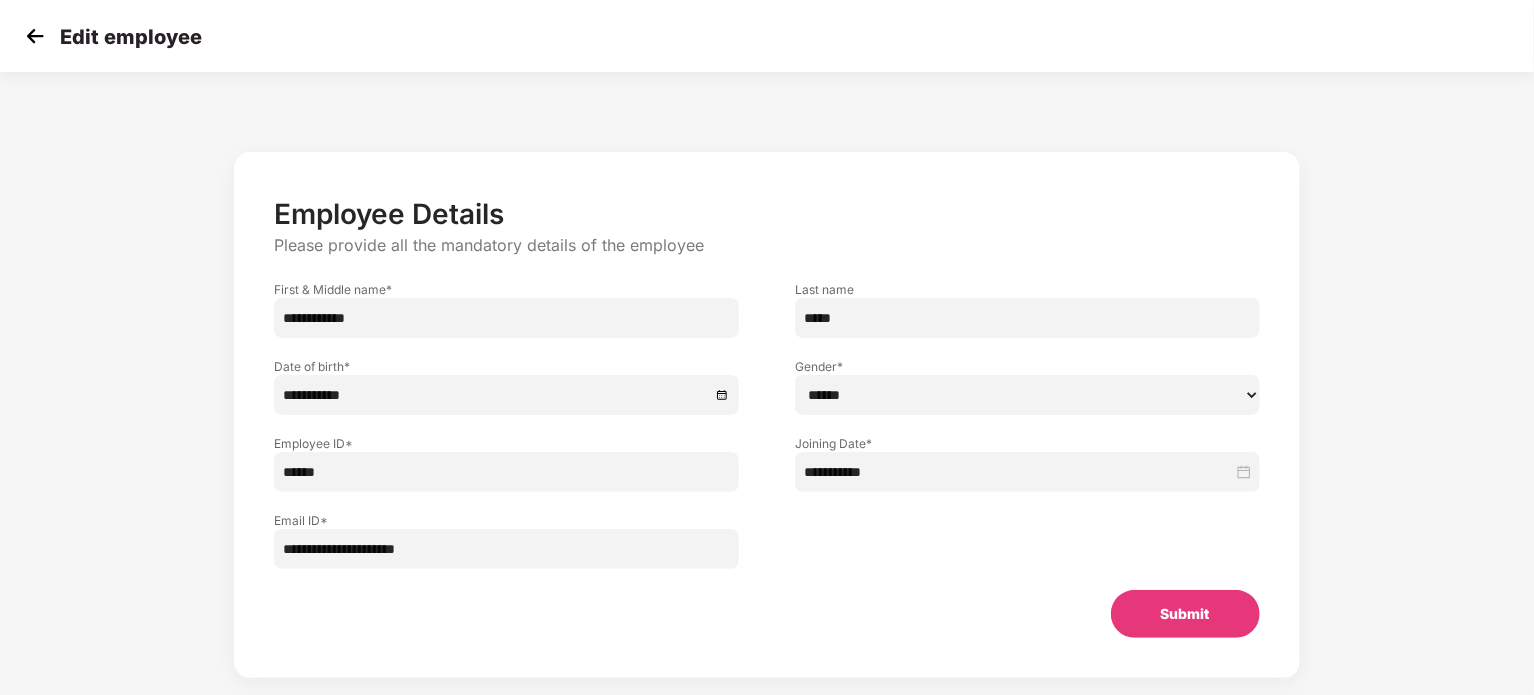 click on "**********" at bounding box center [506, 318] 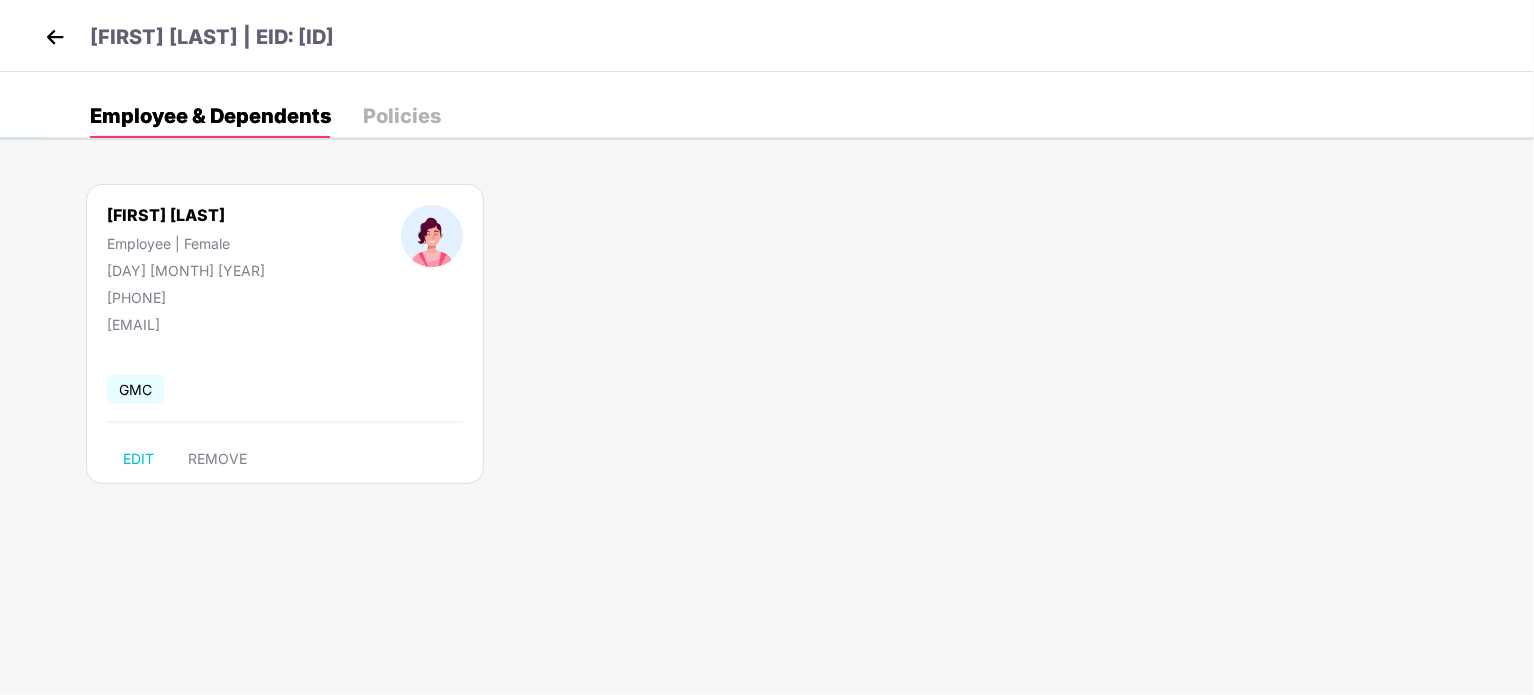 click at bounding box center [55, 37] 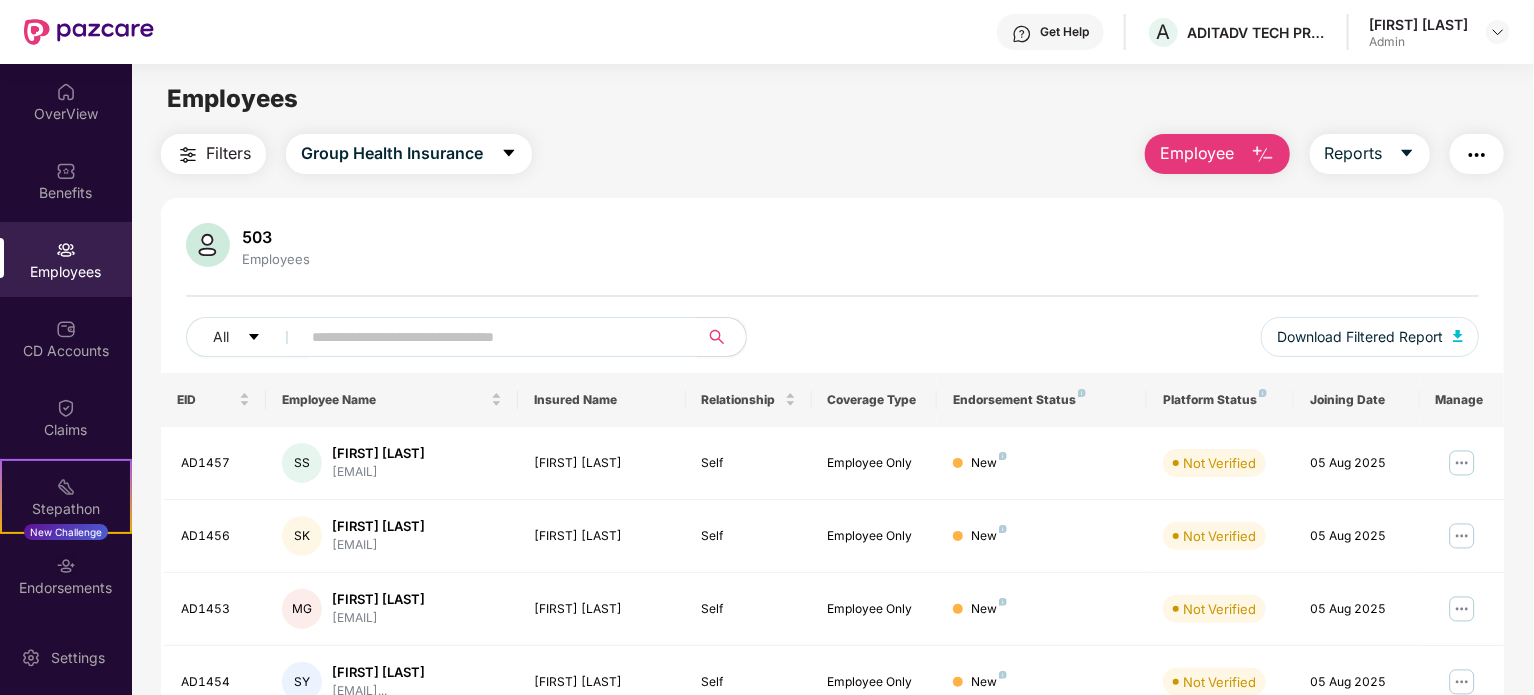 click on "Employee" at bounding box center [1197, 153] 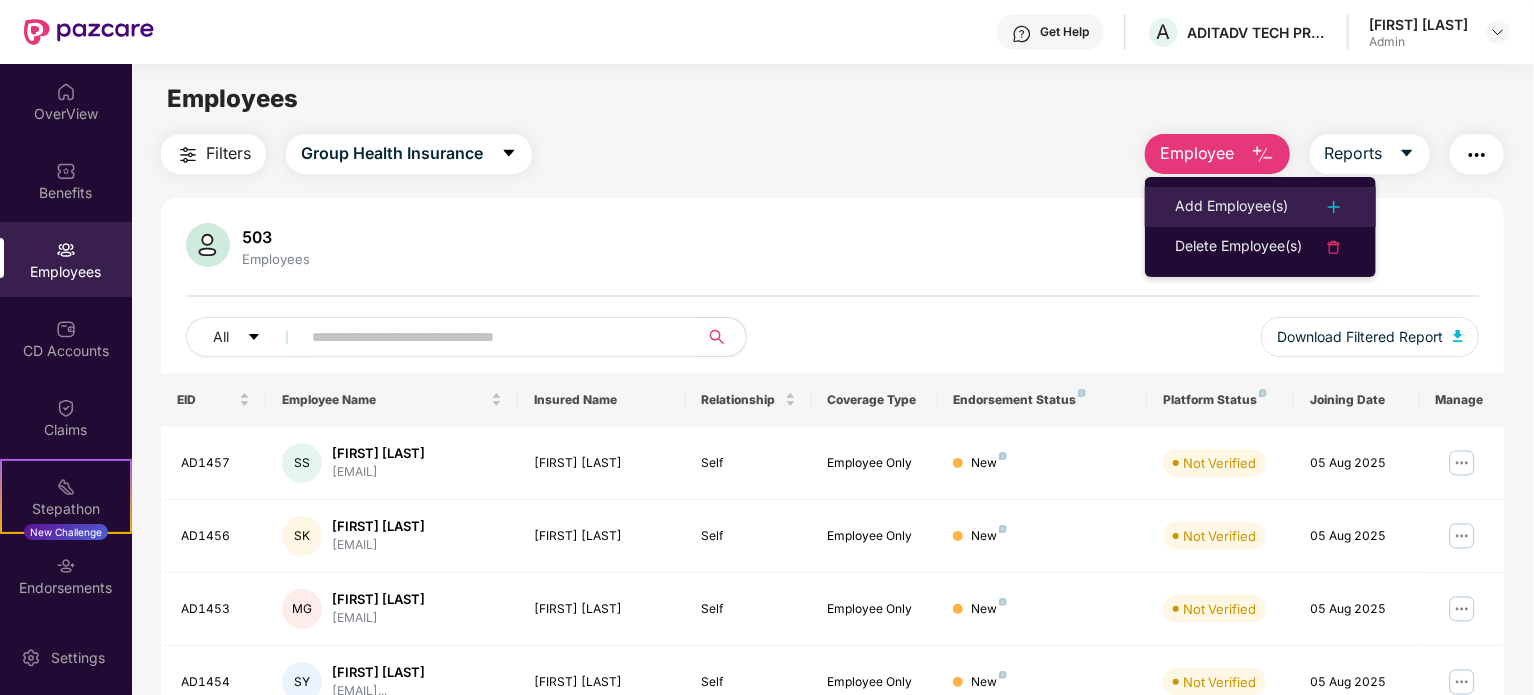 click on "Add Employee(s)" at bounding box center (1231, 207) 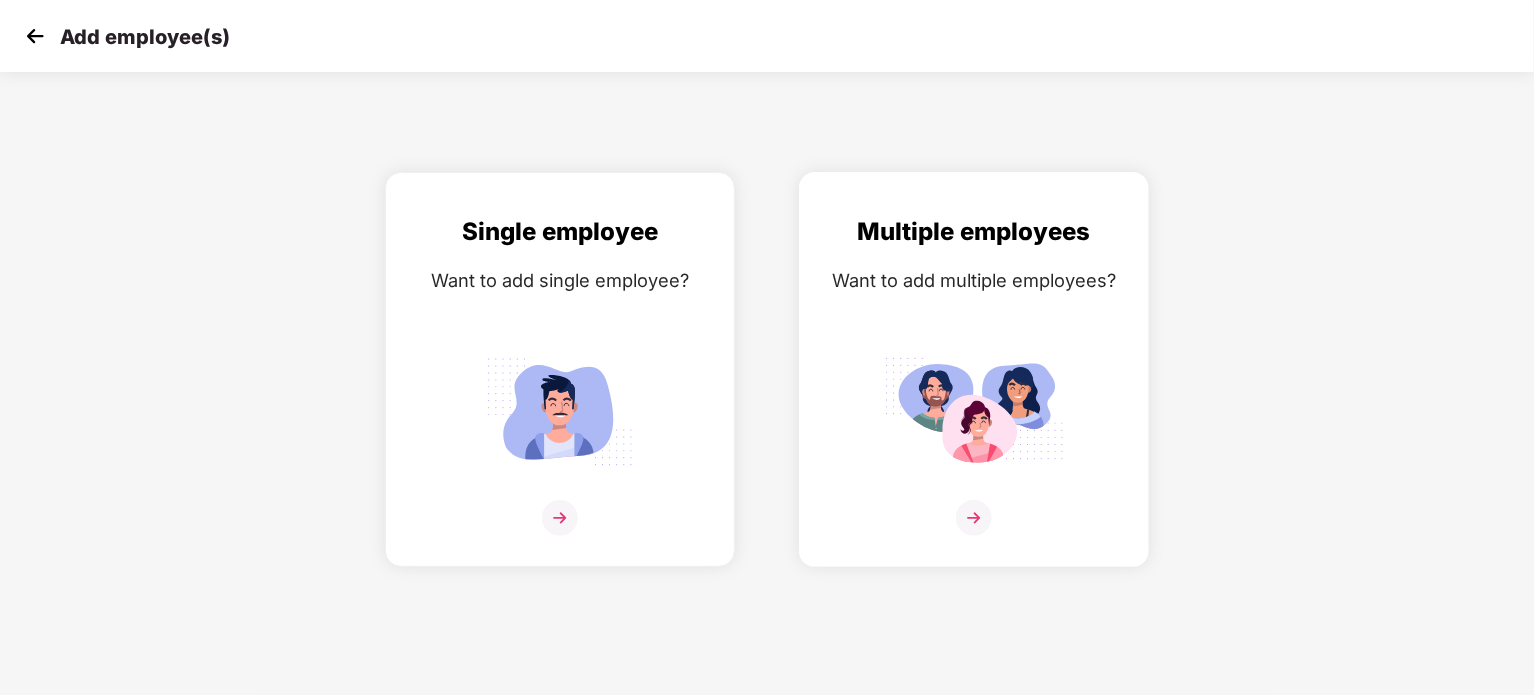 click at bounding box center (974, 518) 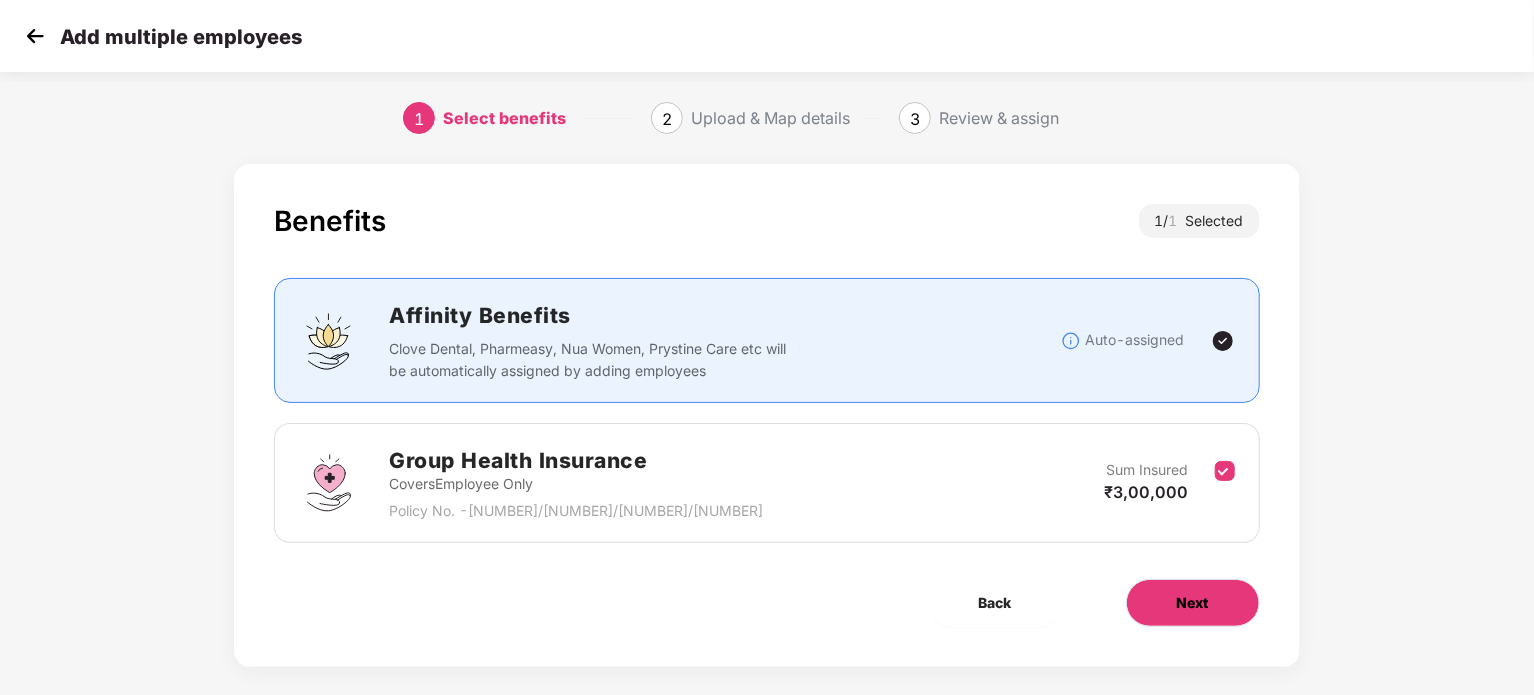 click on "Next" at bounding box center [1193, 603] 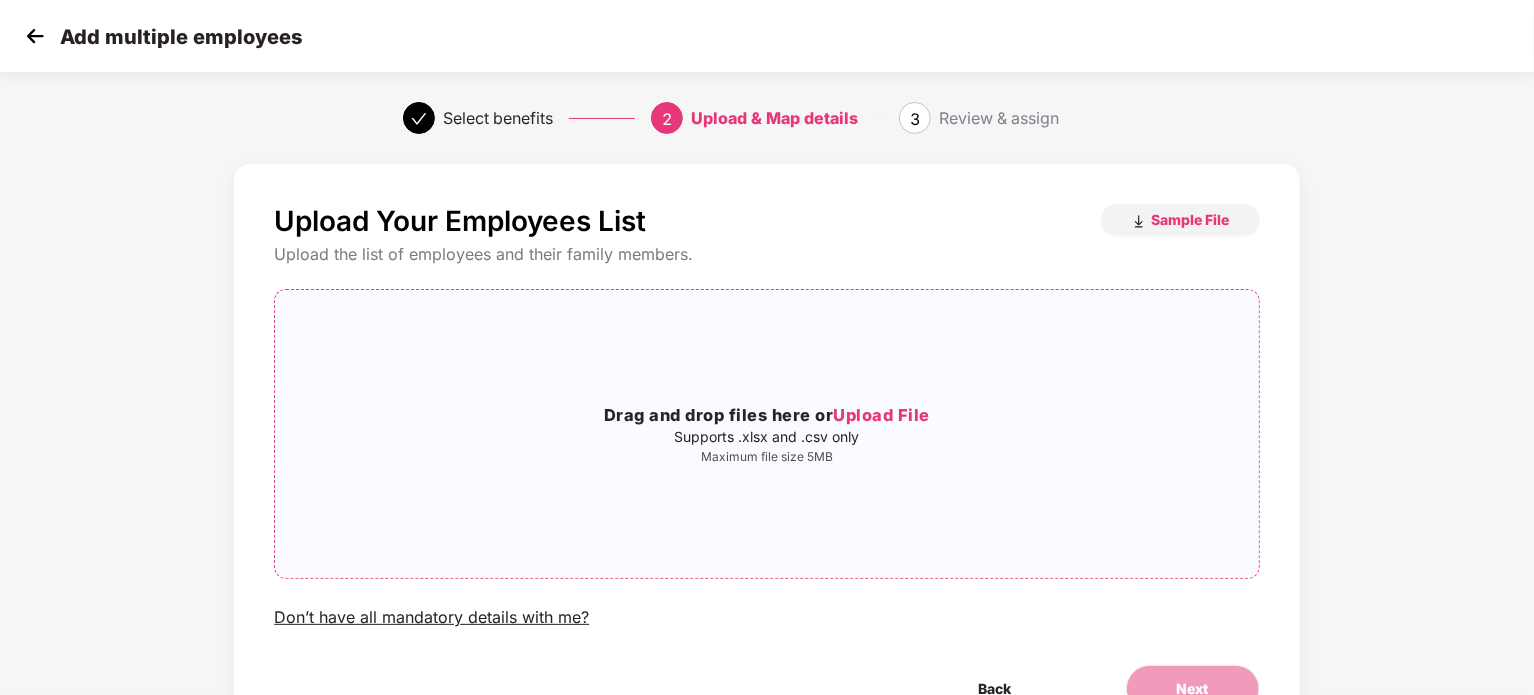 click on "Upload File" at bounding box center [881, 415] 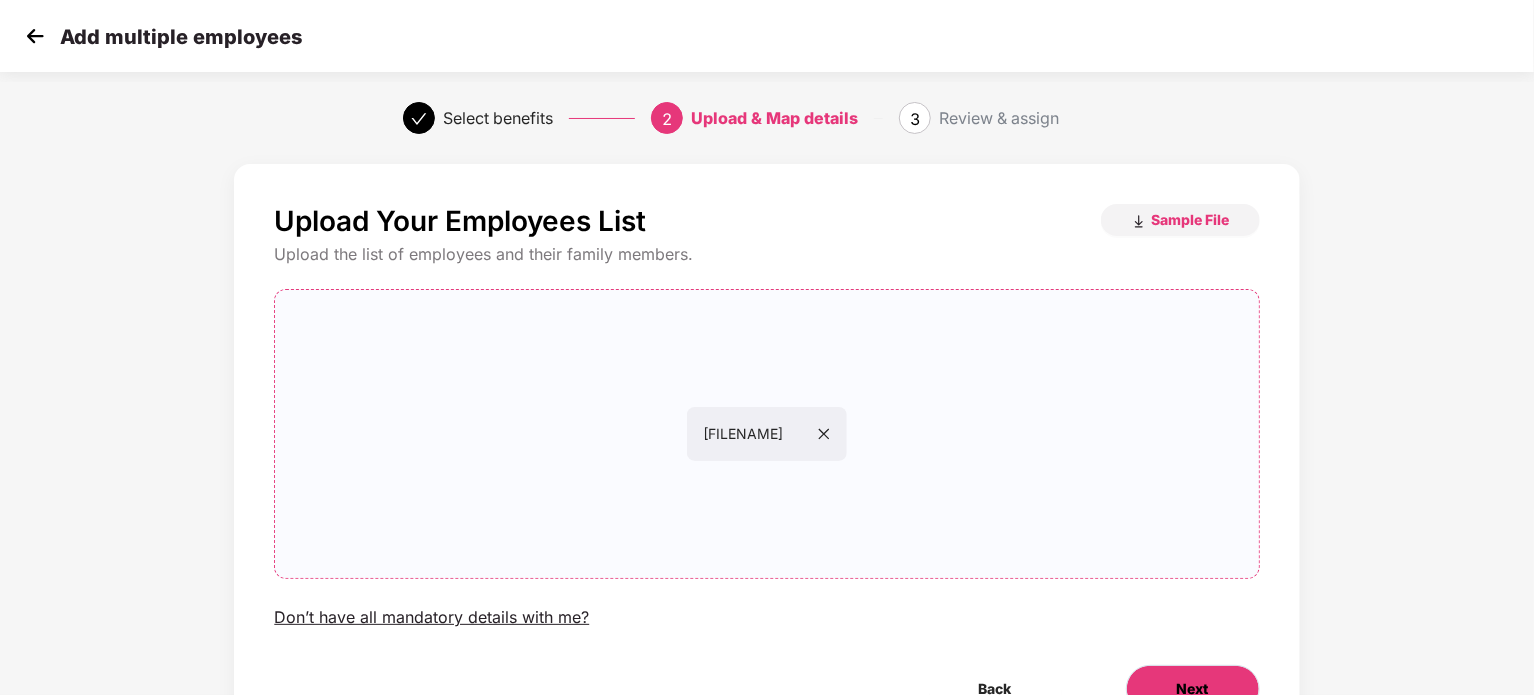 click on "Next" at bounding box center (1193, 689) 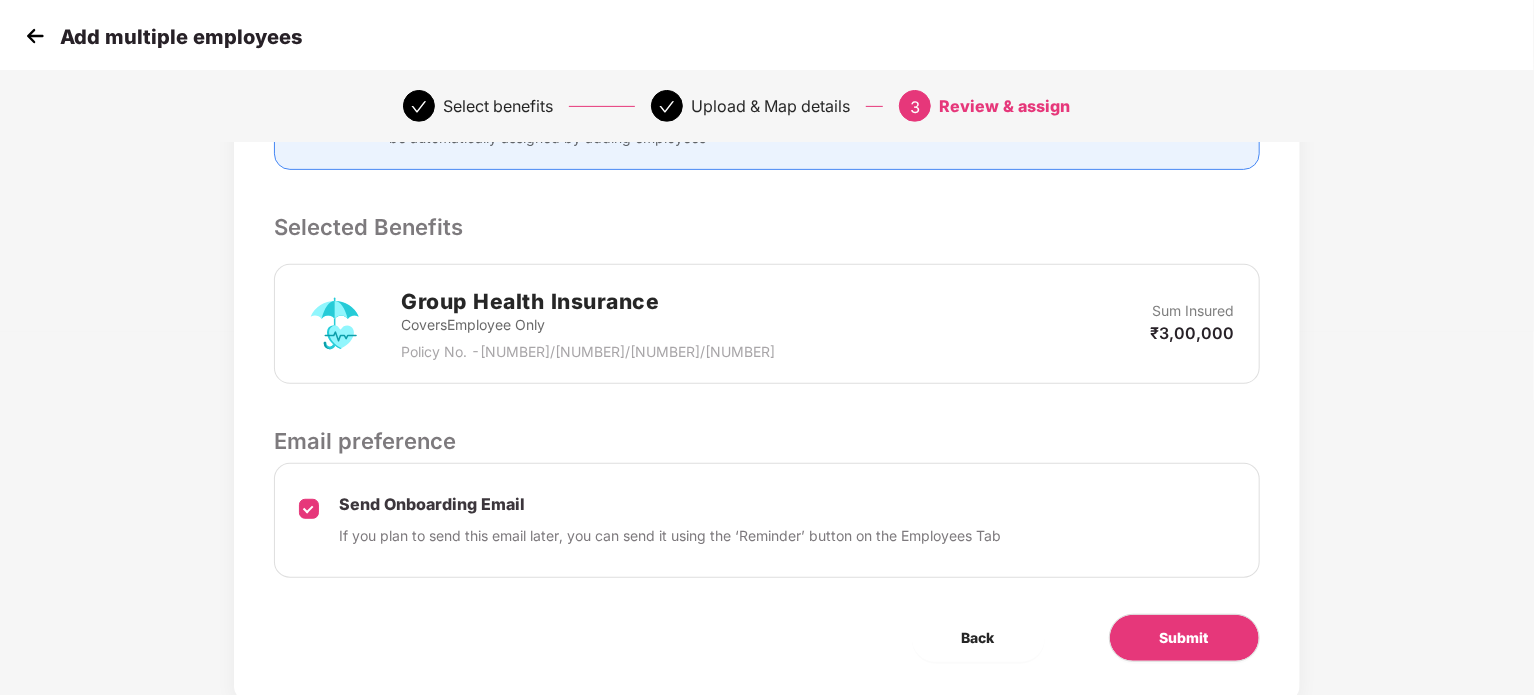 scroll, scrollTop: 400, scrollLeft: 0, axis: vertical 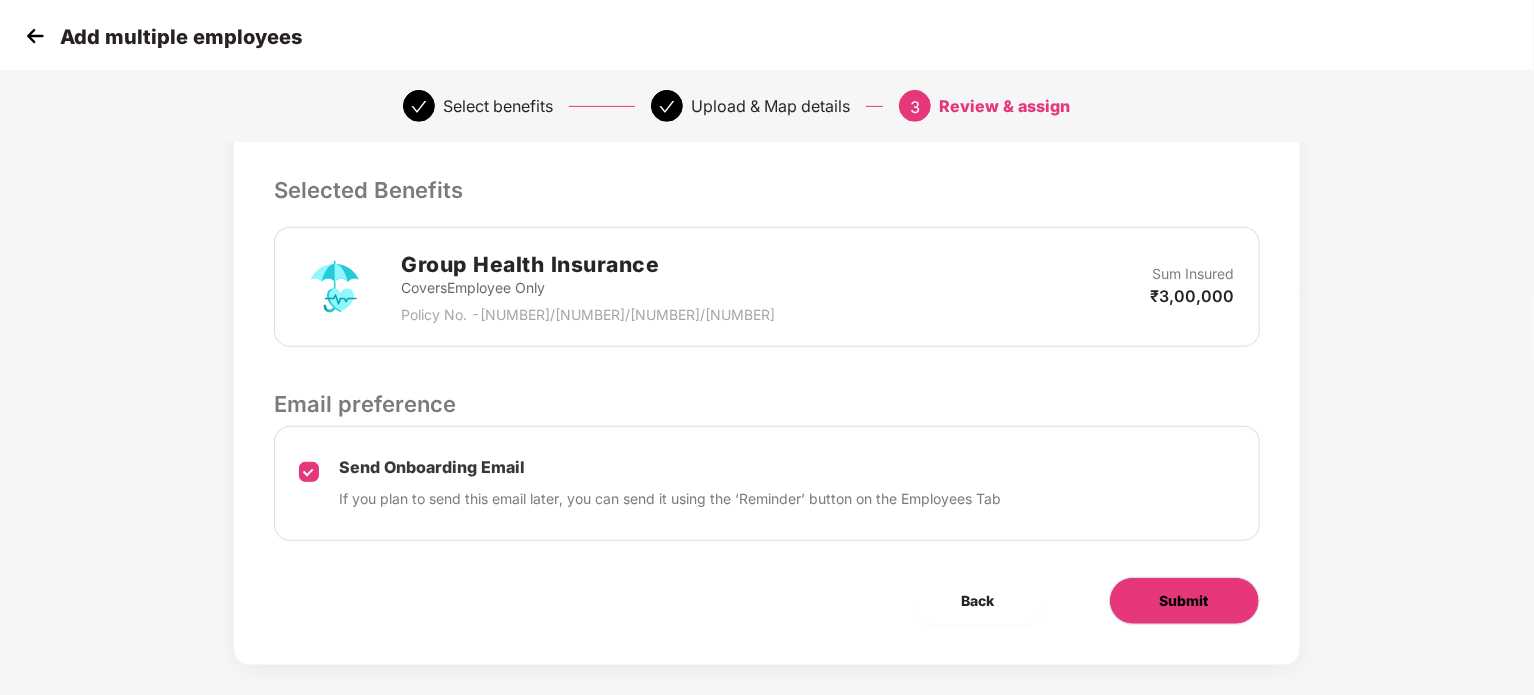 click on "Submit" at bounding box center [1184, 601] 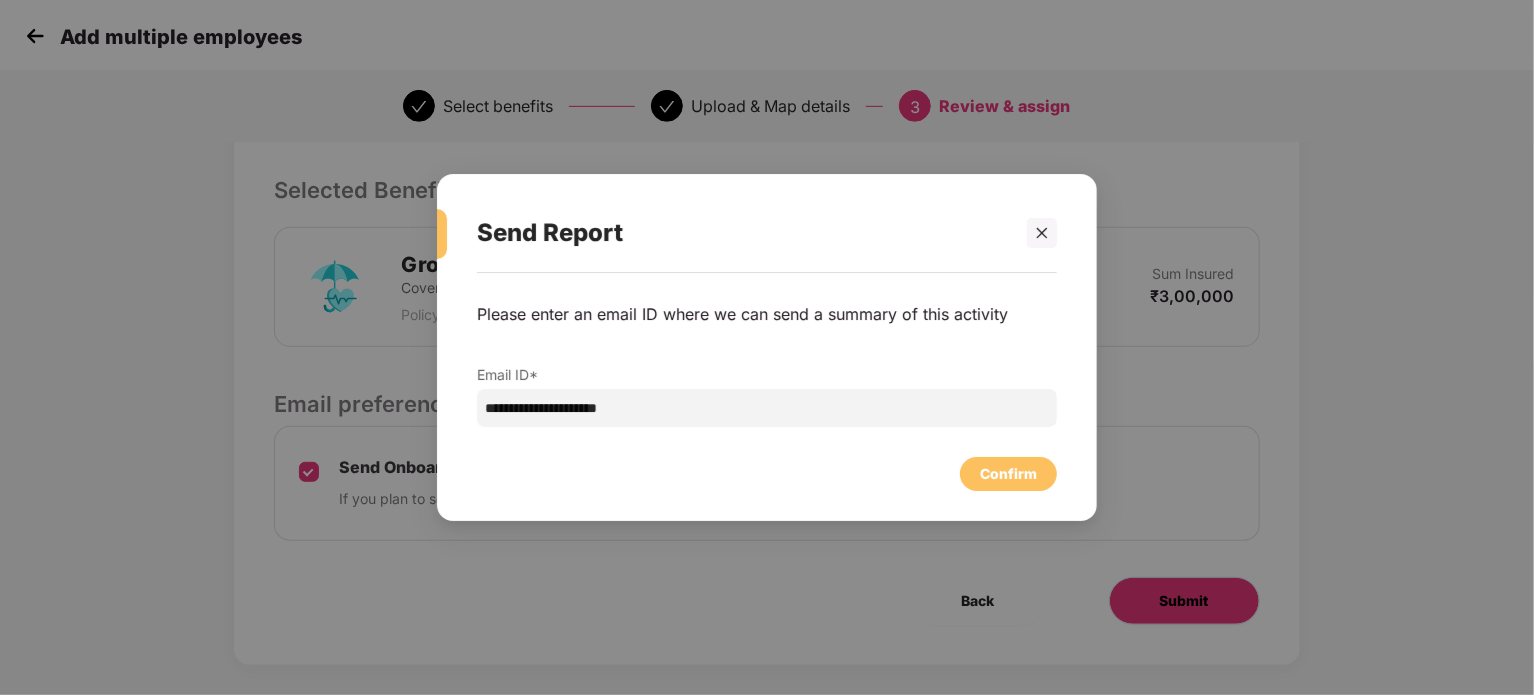 scroll, scrollTop: 0, scrollLeft: 0, axis: both 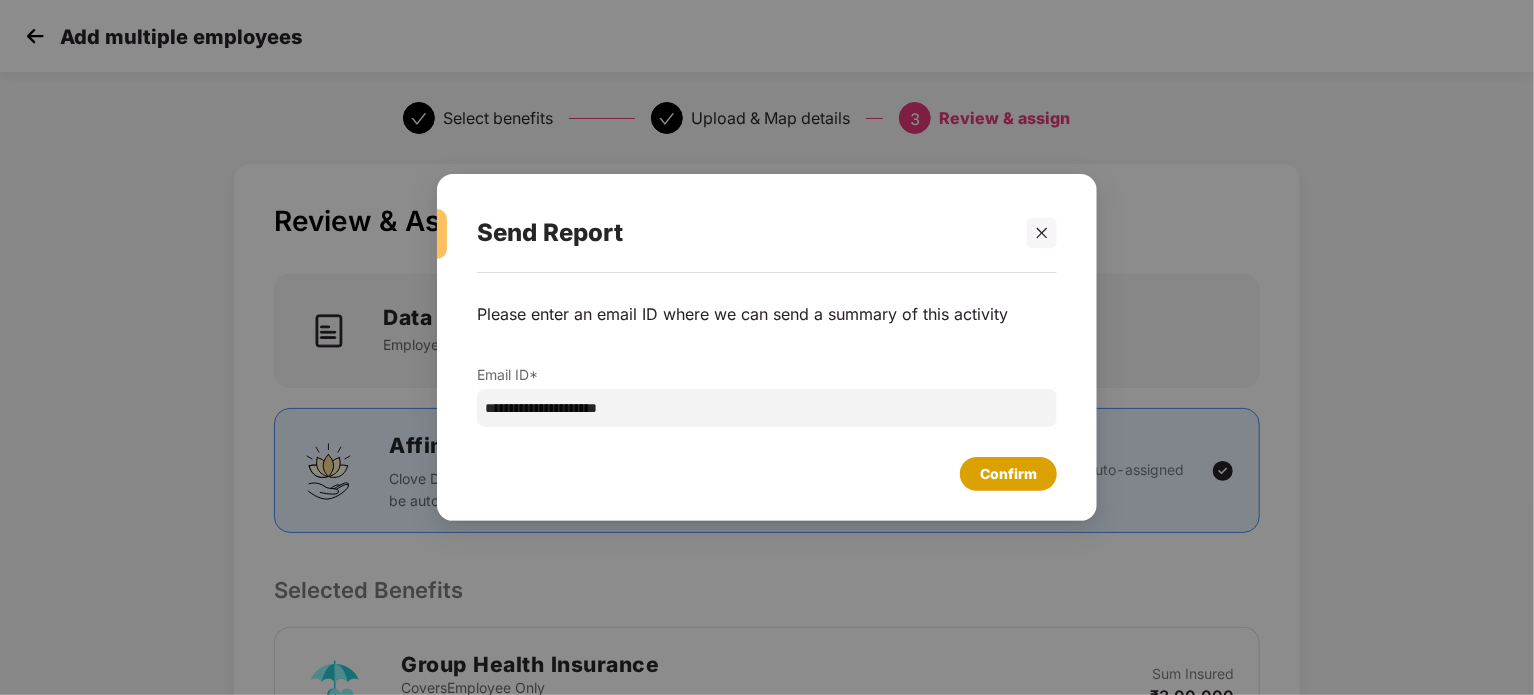 click on "Confirm" at bounding box center (1008, 474) 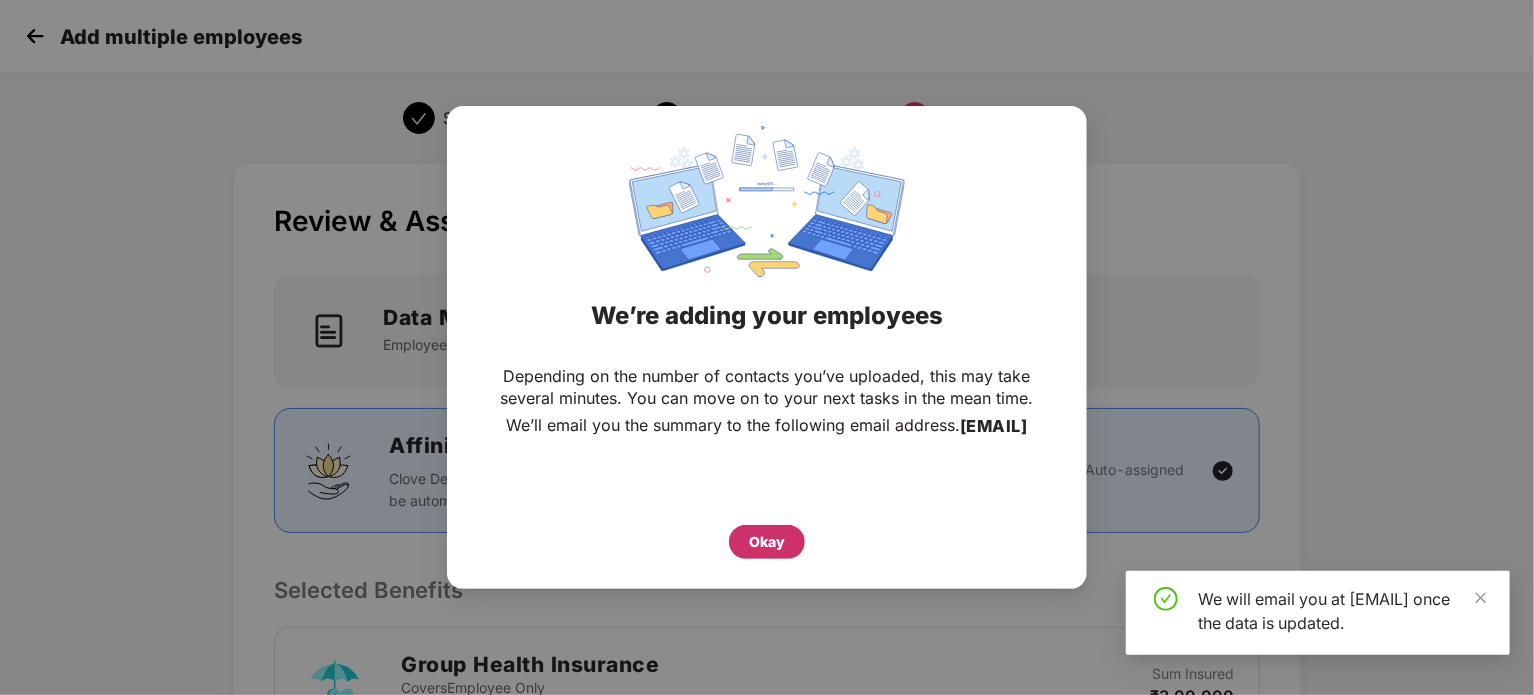 click on "Okay" at bounding box center (767, 542) 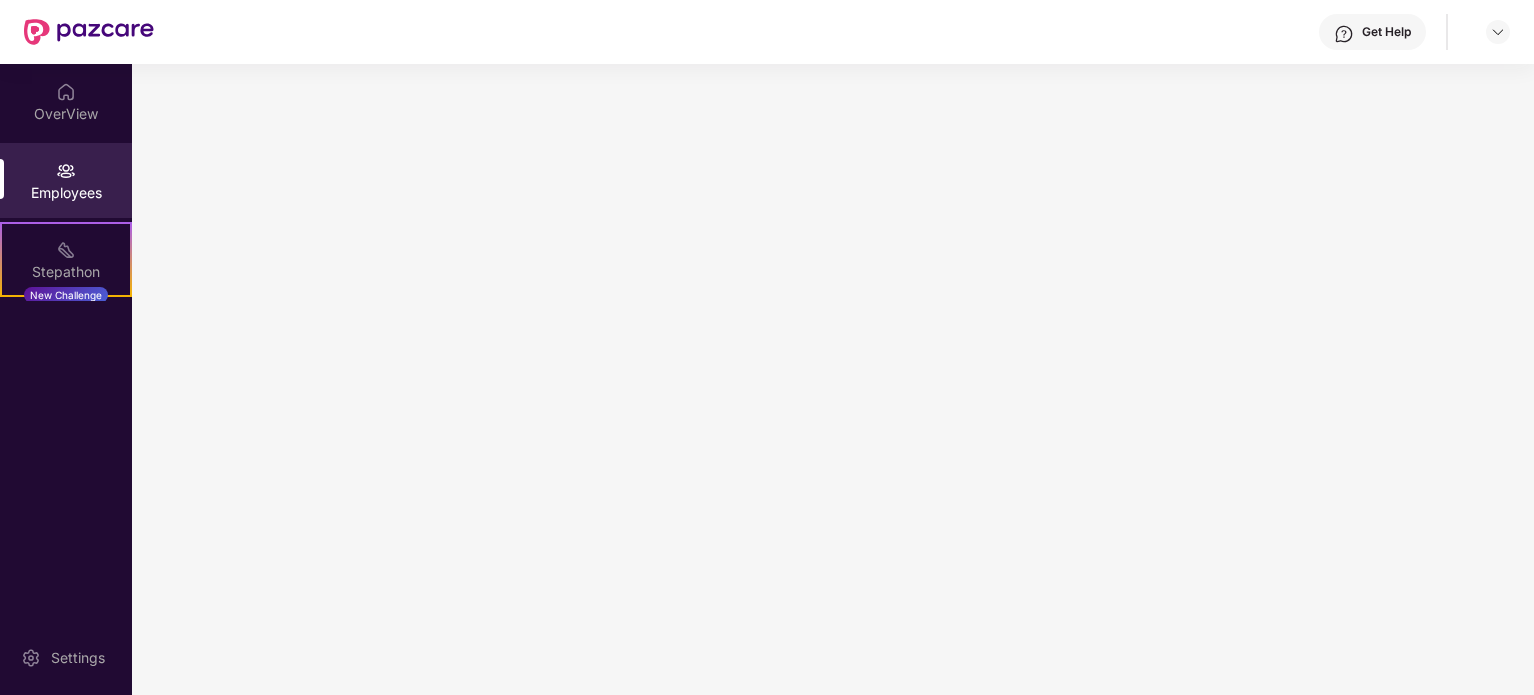 scroll, scrollTop: 0, scrollLeft: 0, axis: both 